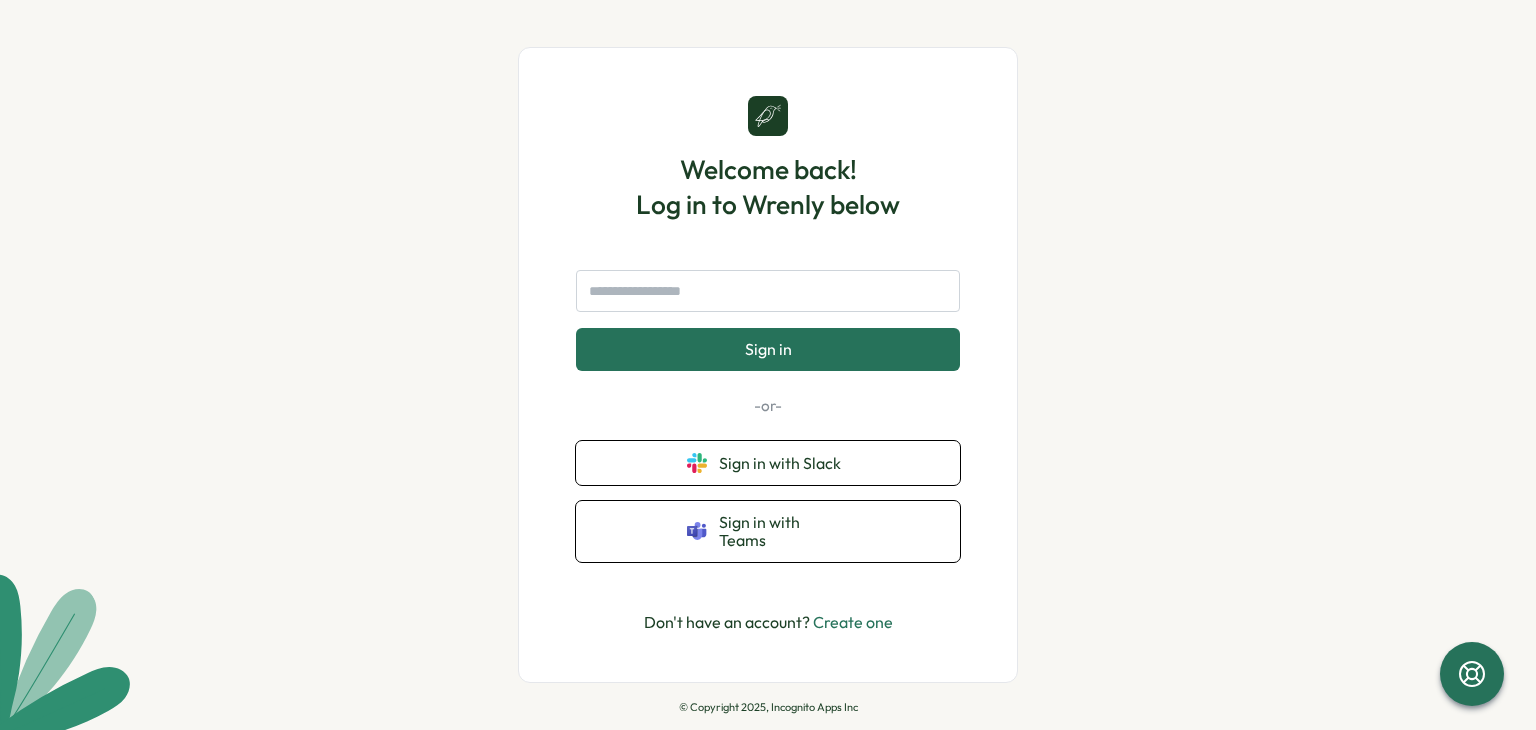 scroll, scrollTop: 0, scrollLeft: 0, axis: both 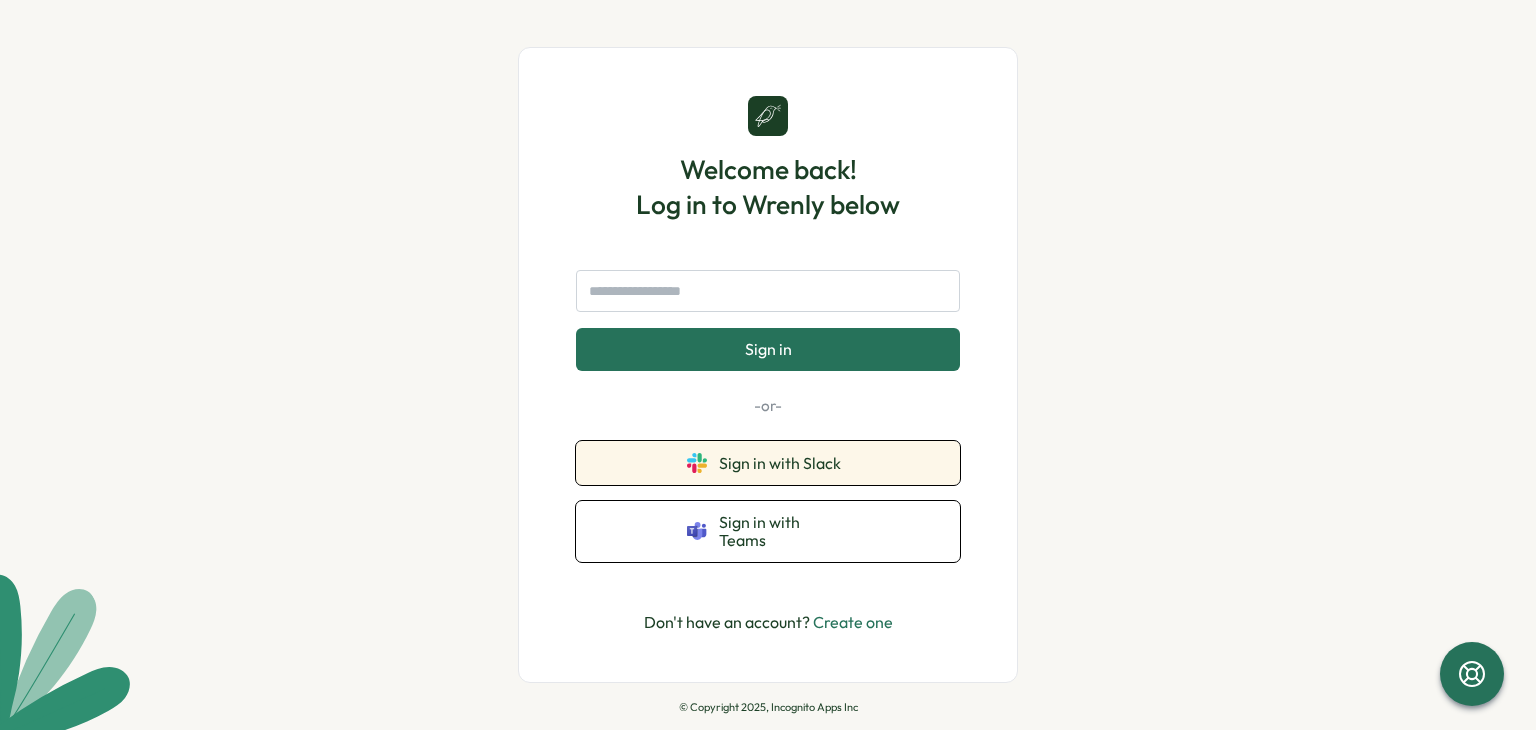 click on "Sign in with Slack" at bounding box center (768, 463) 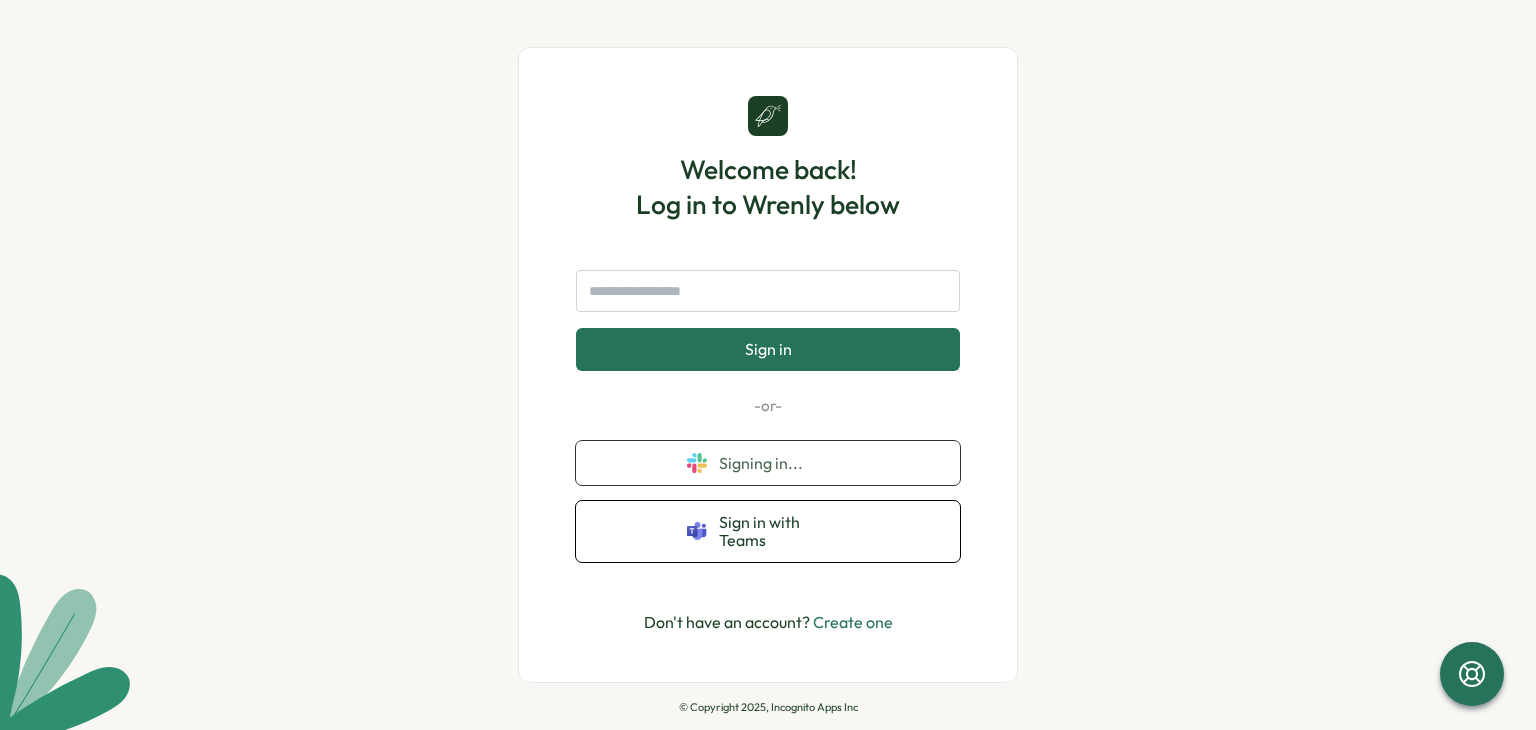 scroll, scrollTop: 0, scrollLeft: 0, axis: both 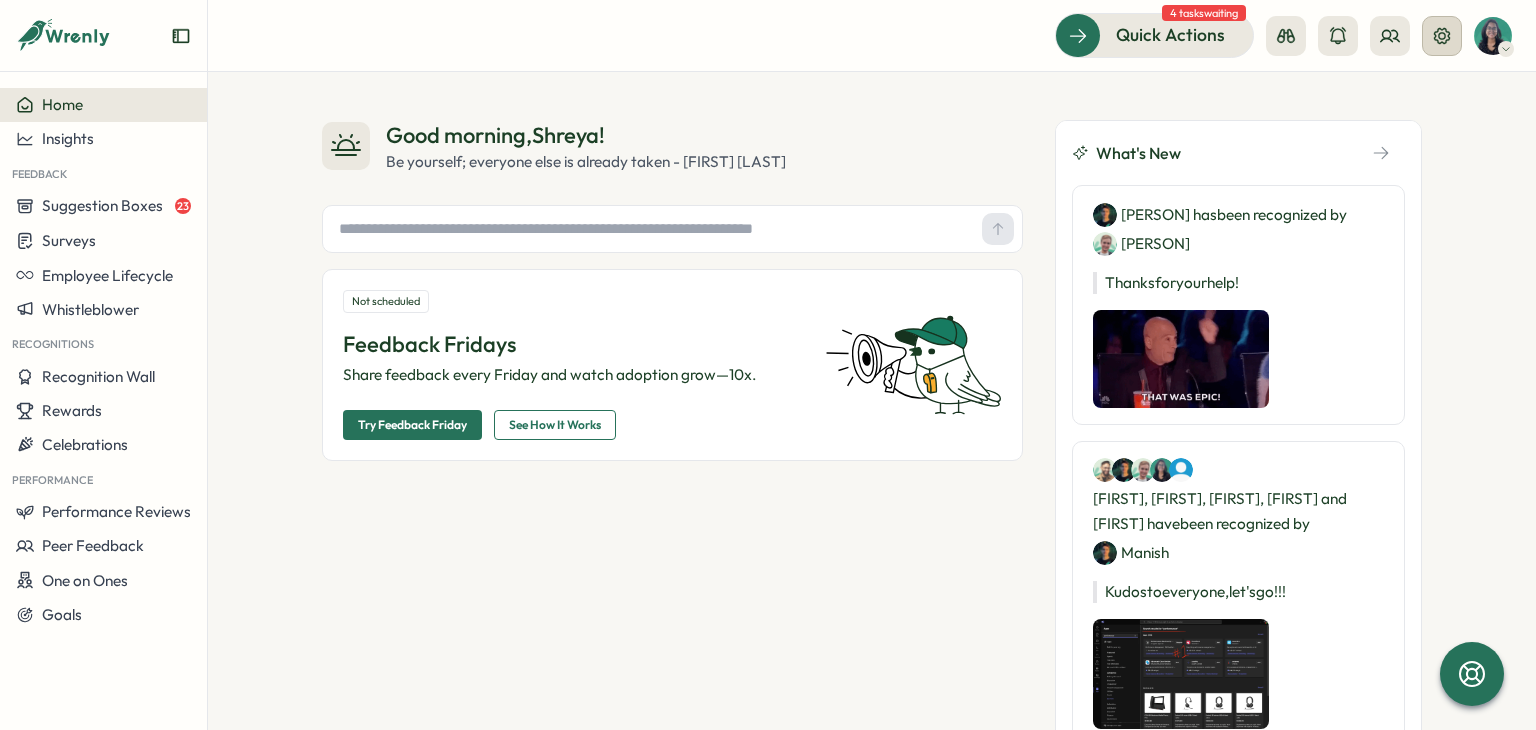 click 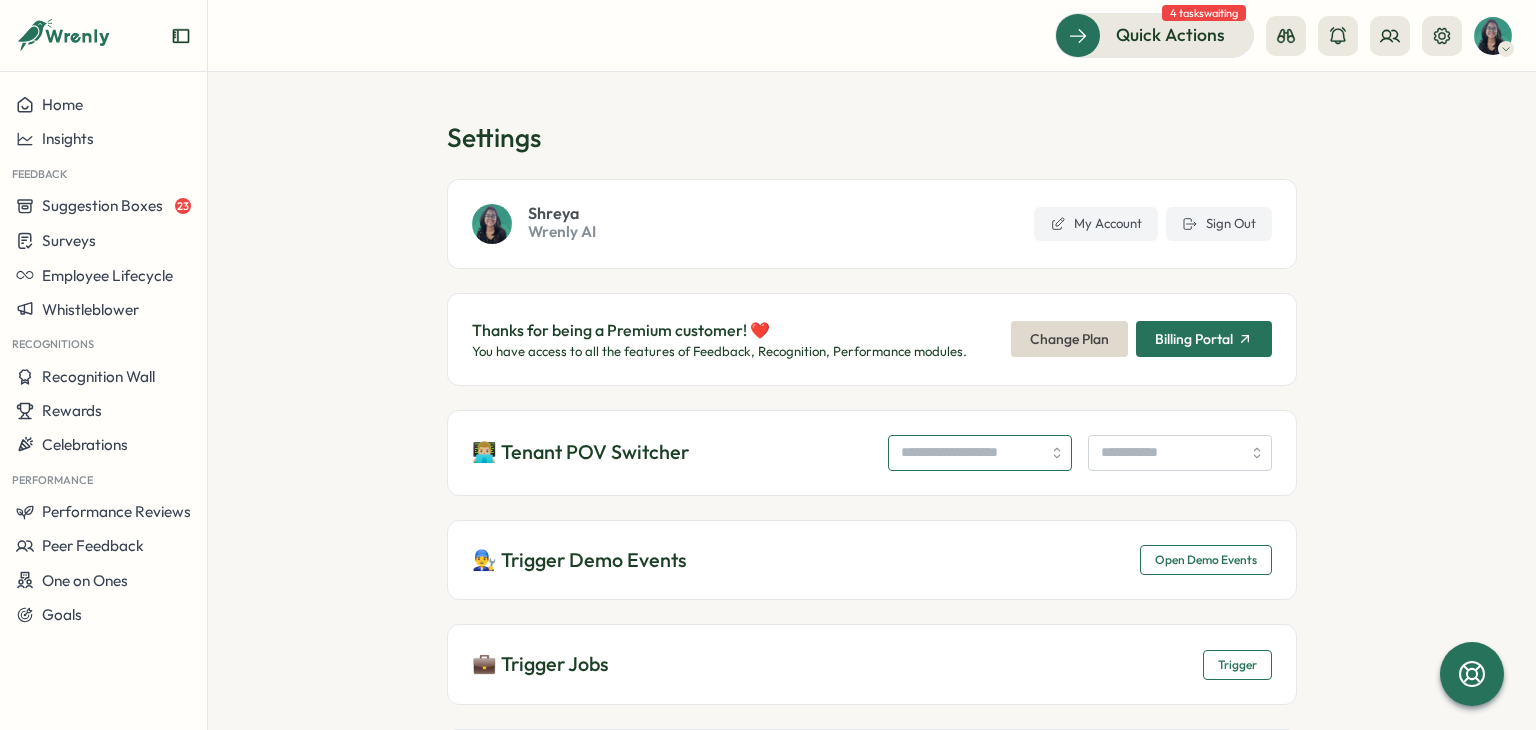 click at bounding box center [980, 453] 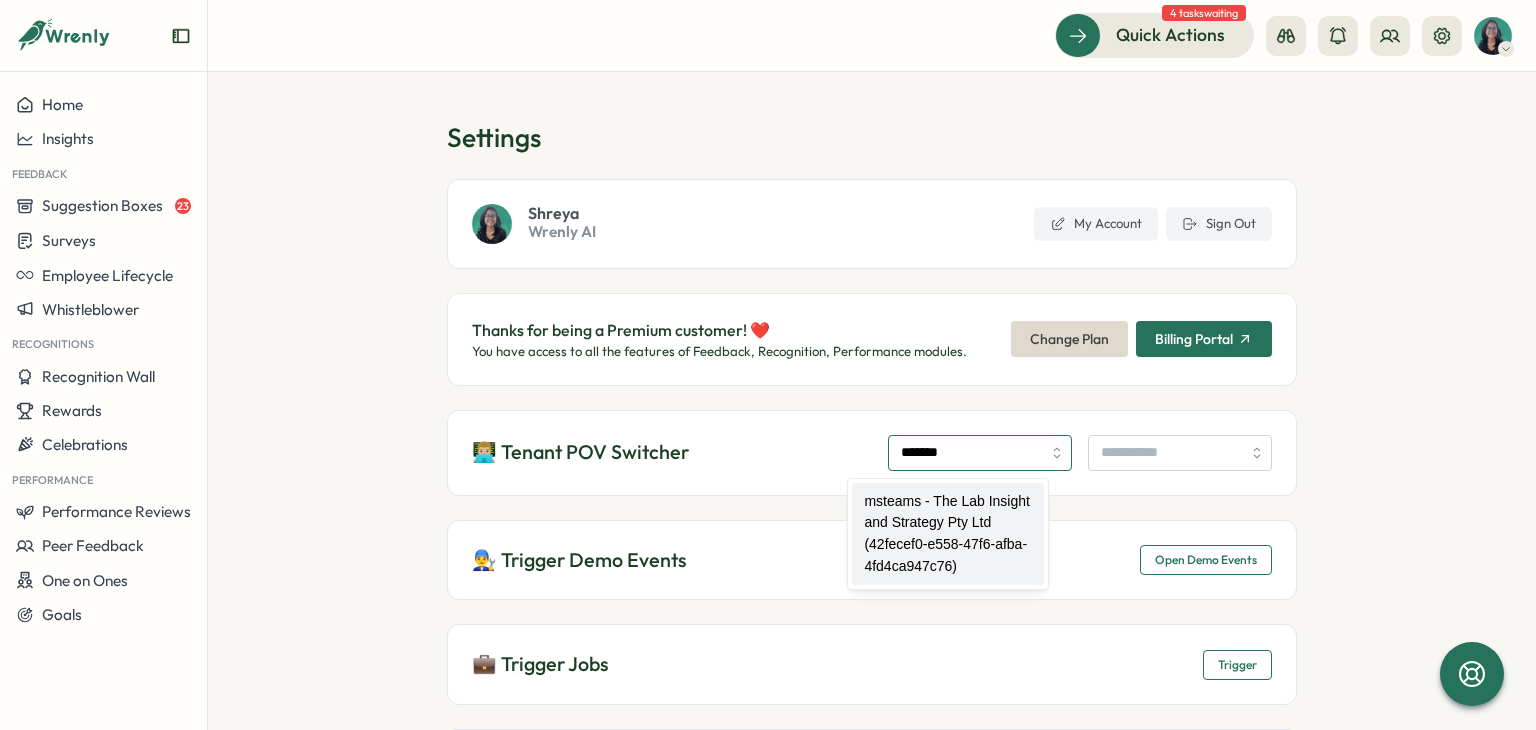 type on "*******" 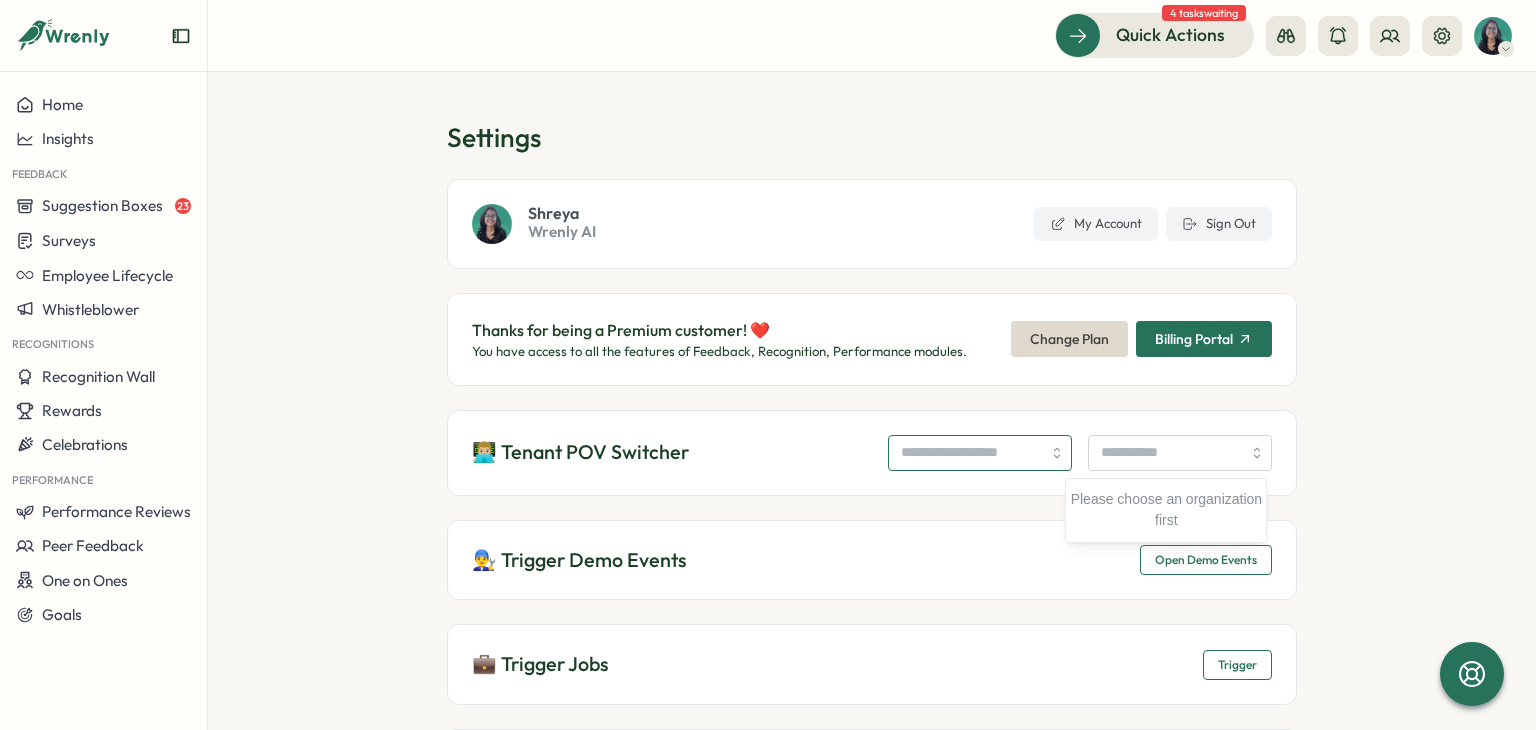 click at bounding box center [980, 453] 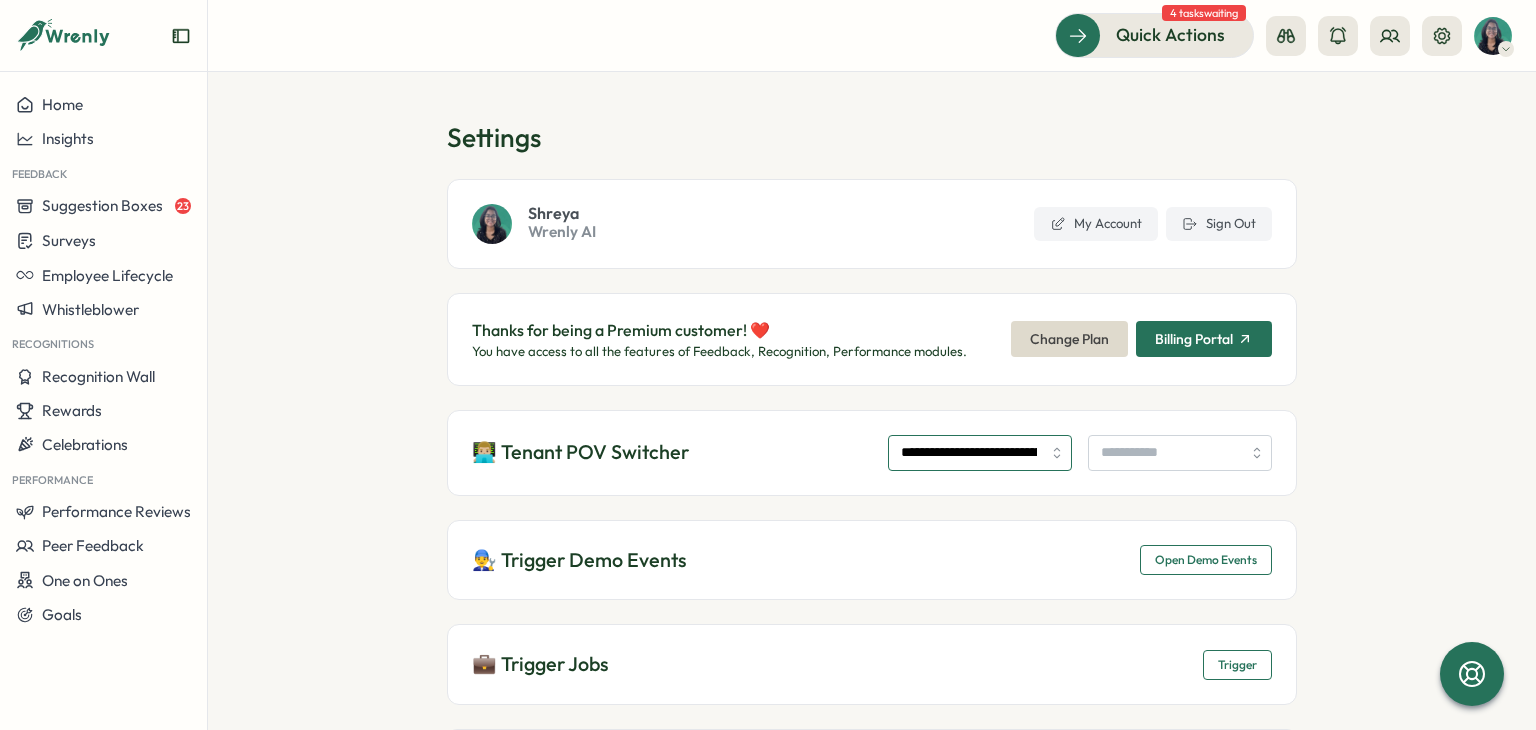 type on "**********" 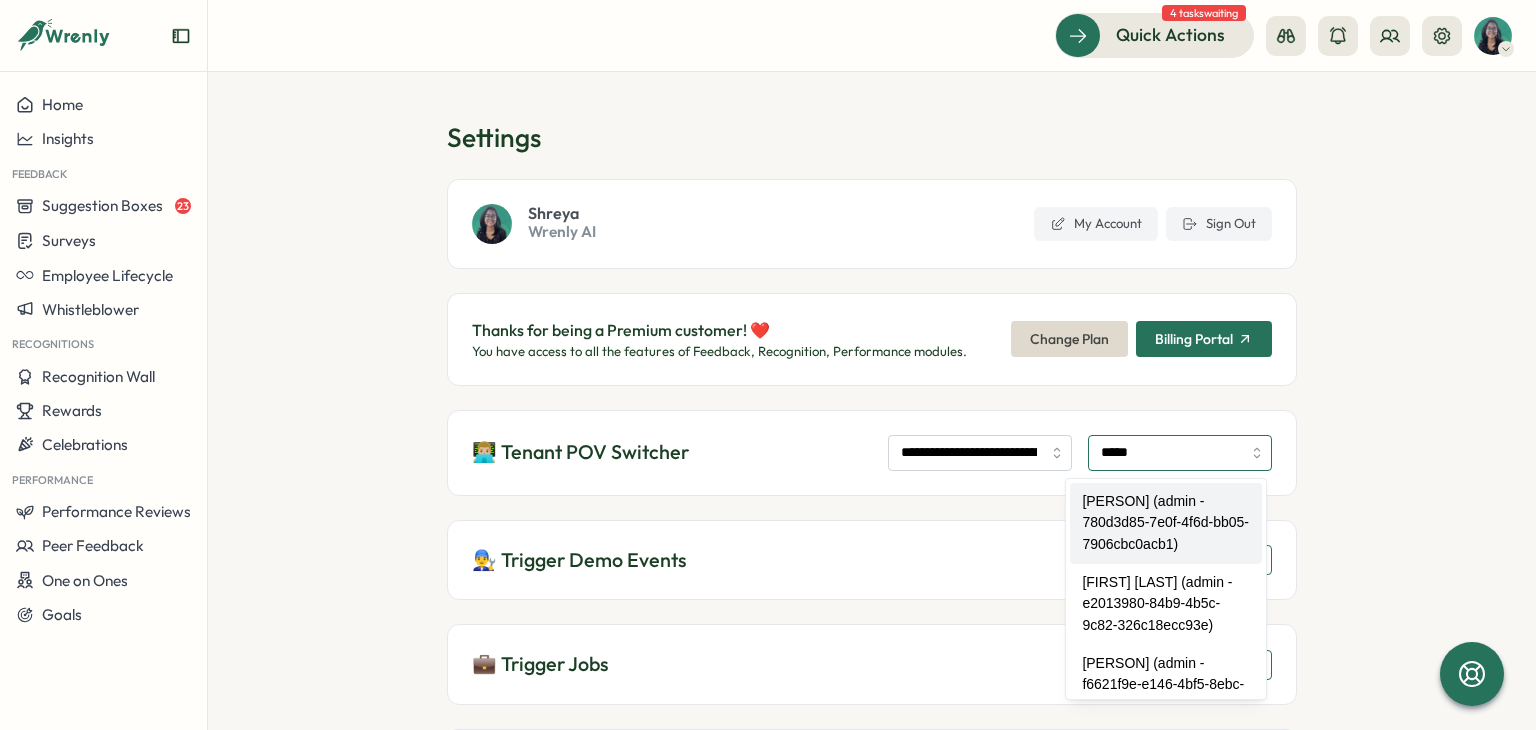 type on "**********" 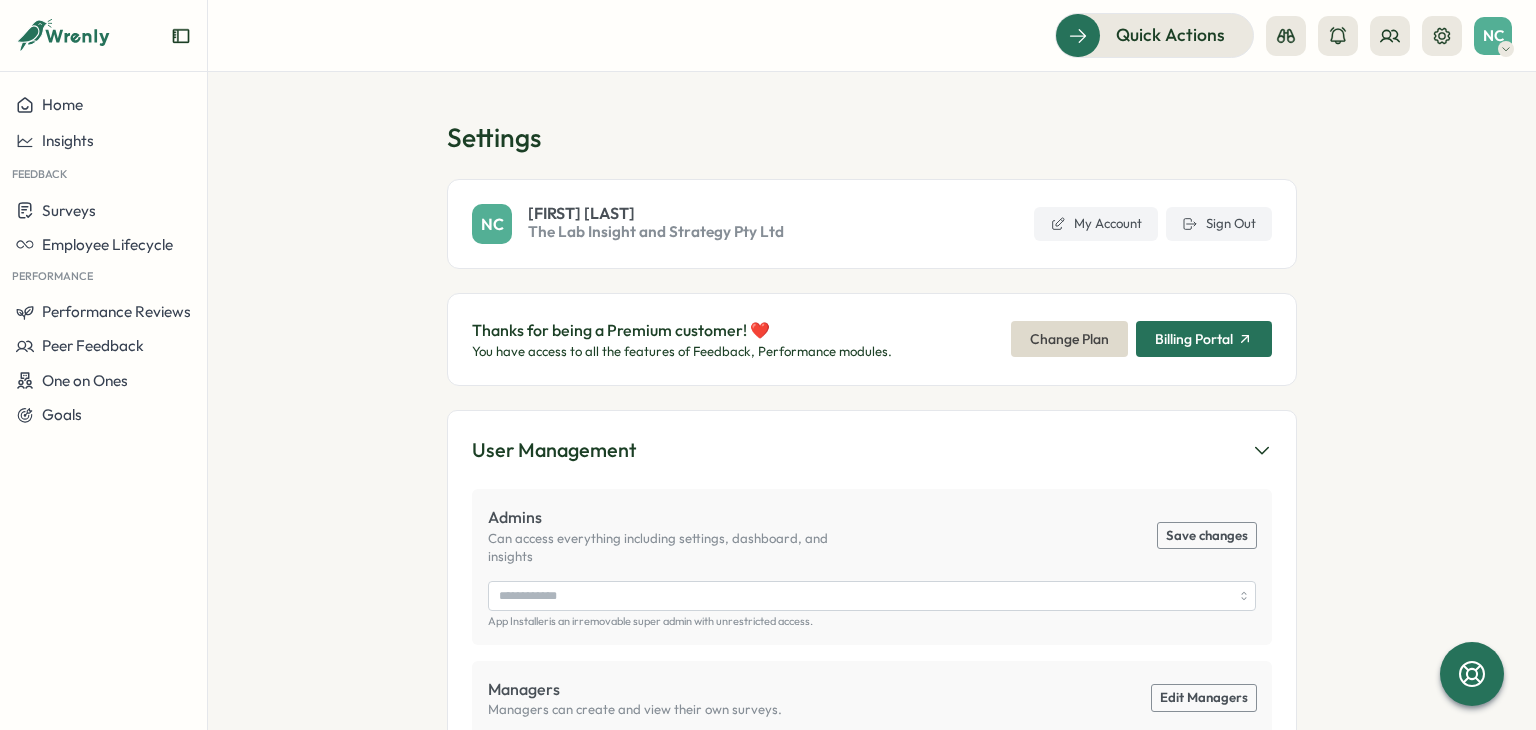 scroll, scrollTop: 0, scrollLeft: 0, axis: both 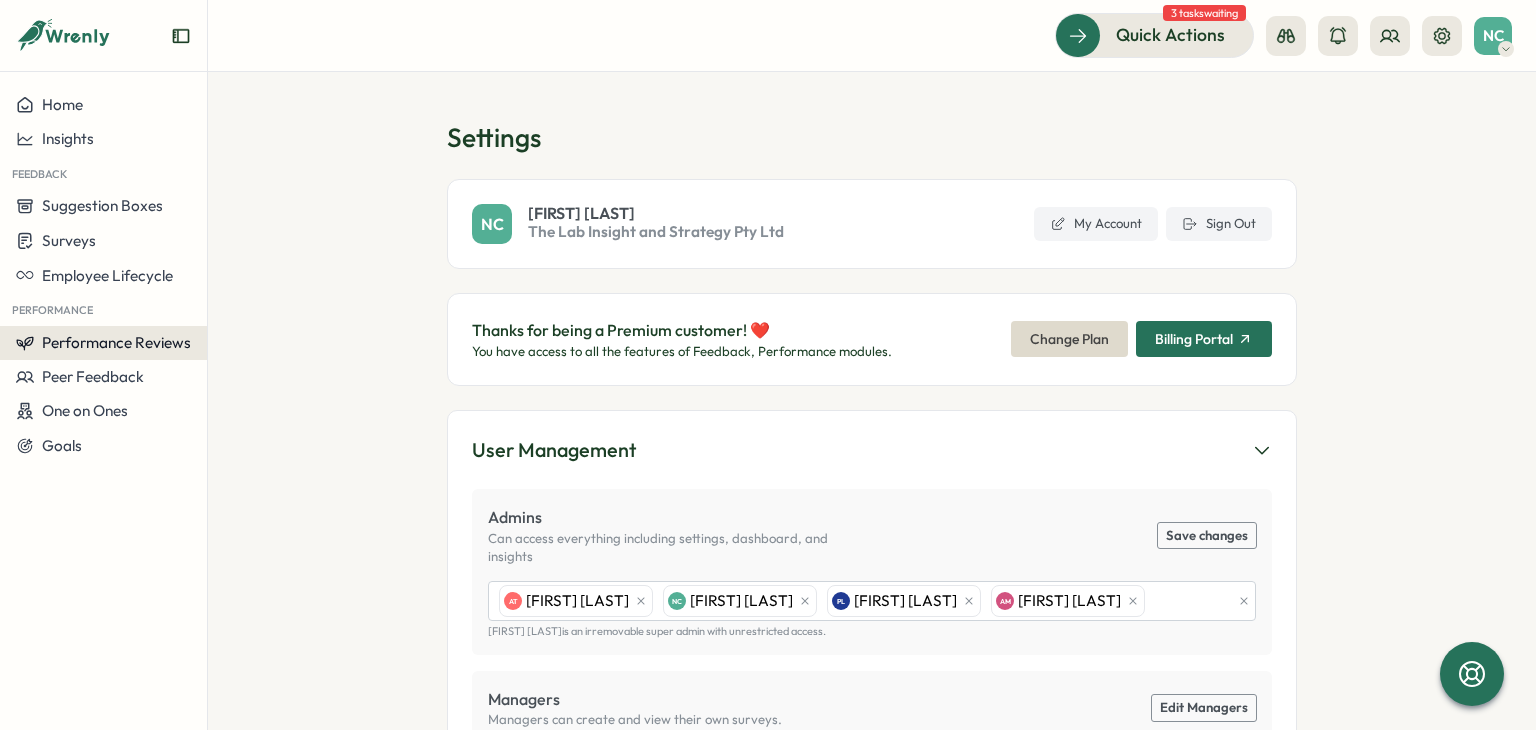 click on "Performance Reviews" at bounding box center [116, 342] 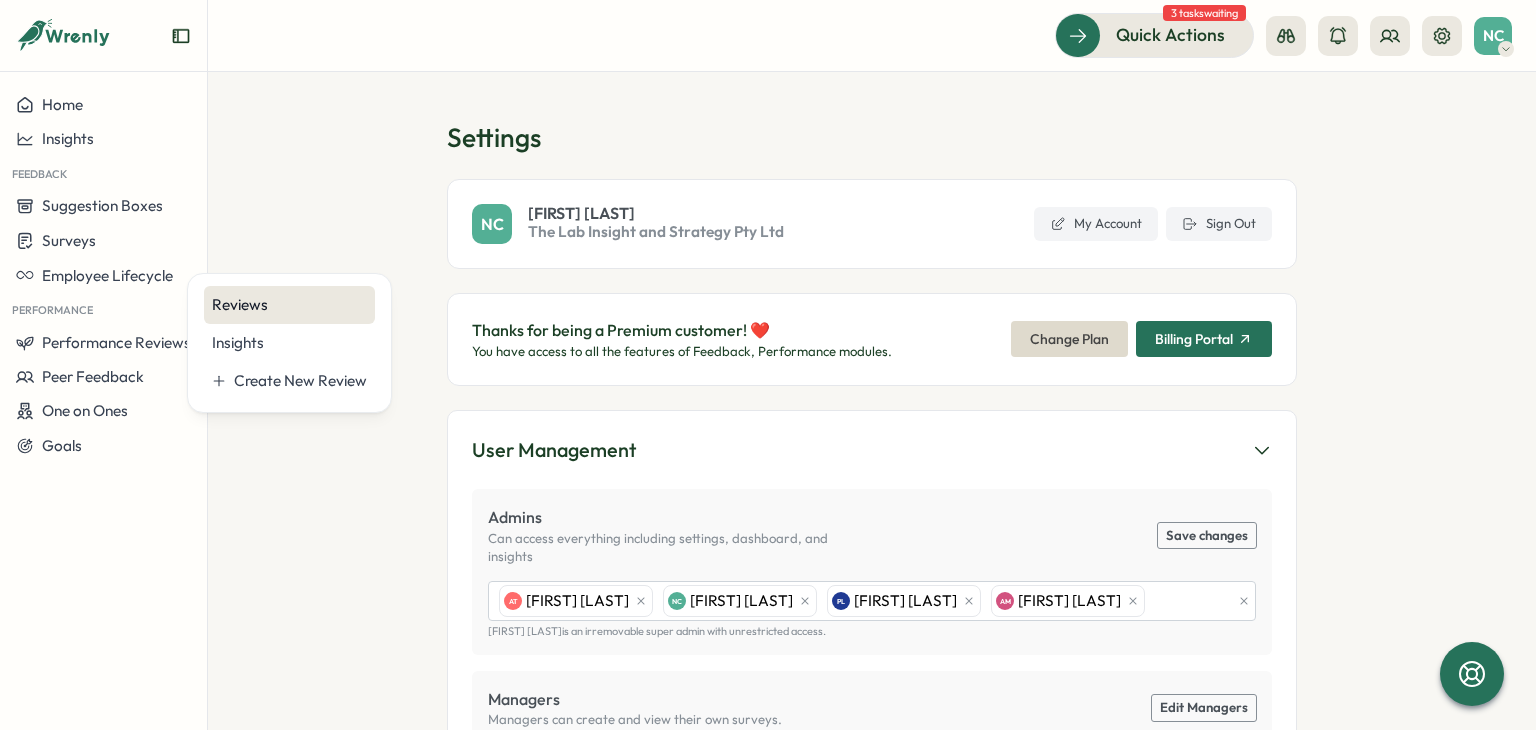 click on "Reviews" at bounding box center [289, 305] 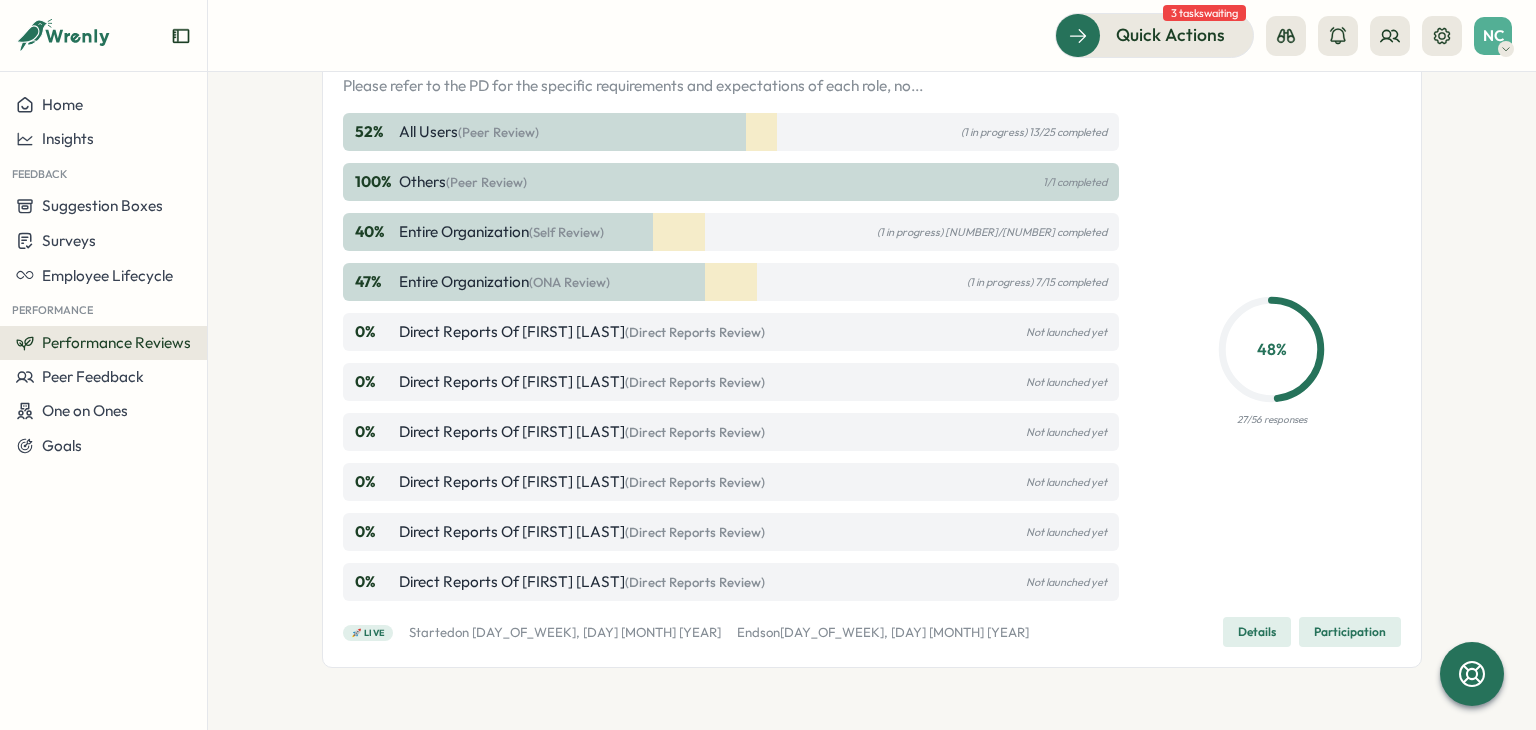 scroll, scrollTop: 1844, scrollLeft: 0, axis: vertical 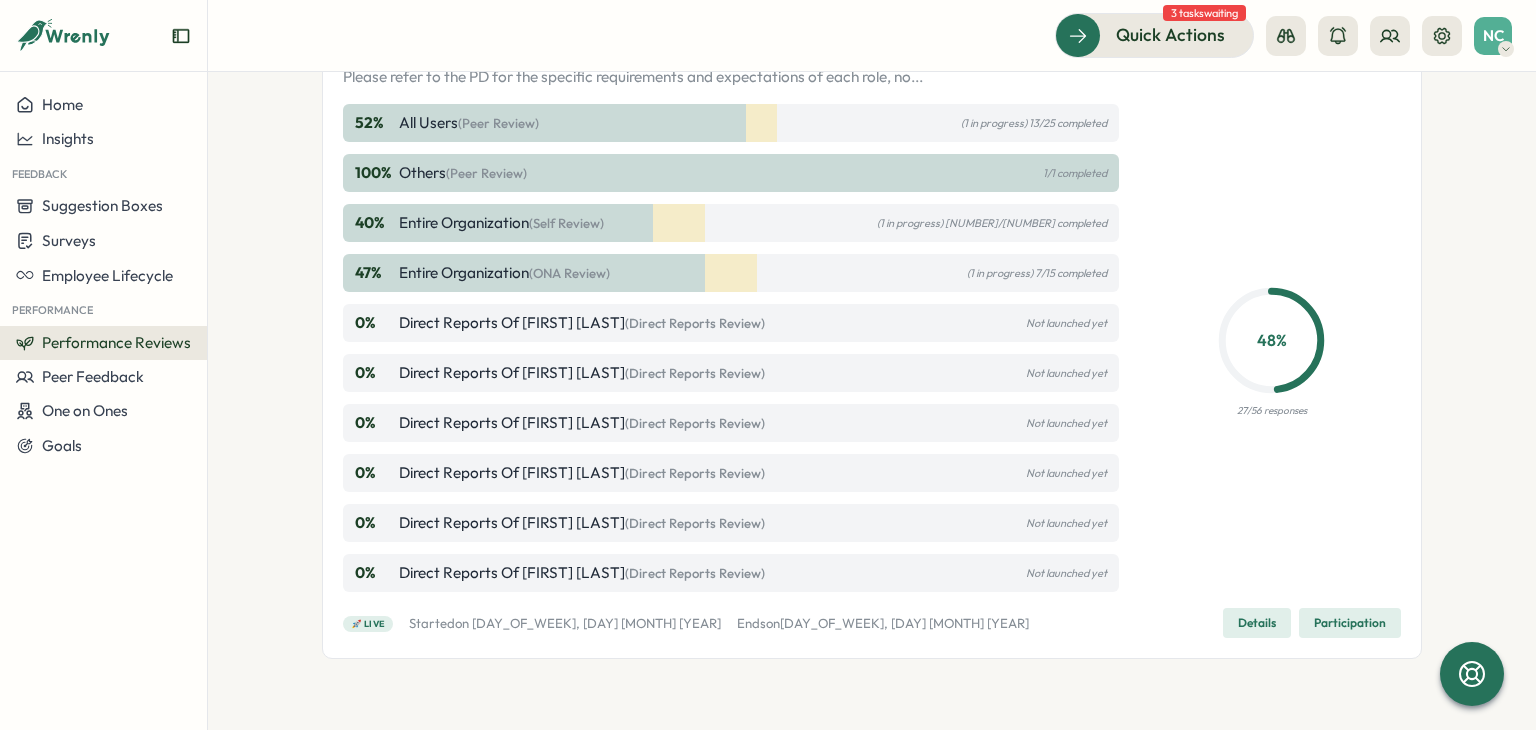 click on "Details" at bounding box center (1257, 623) 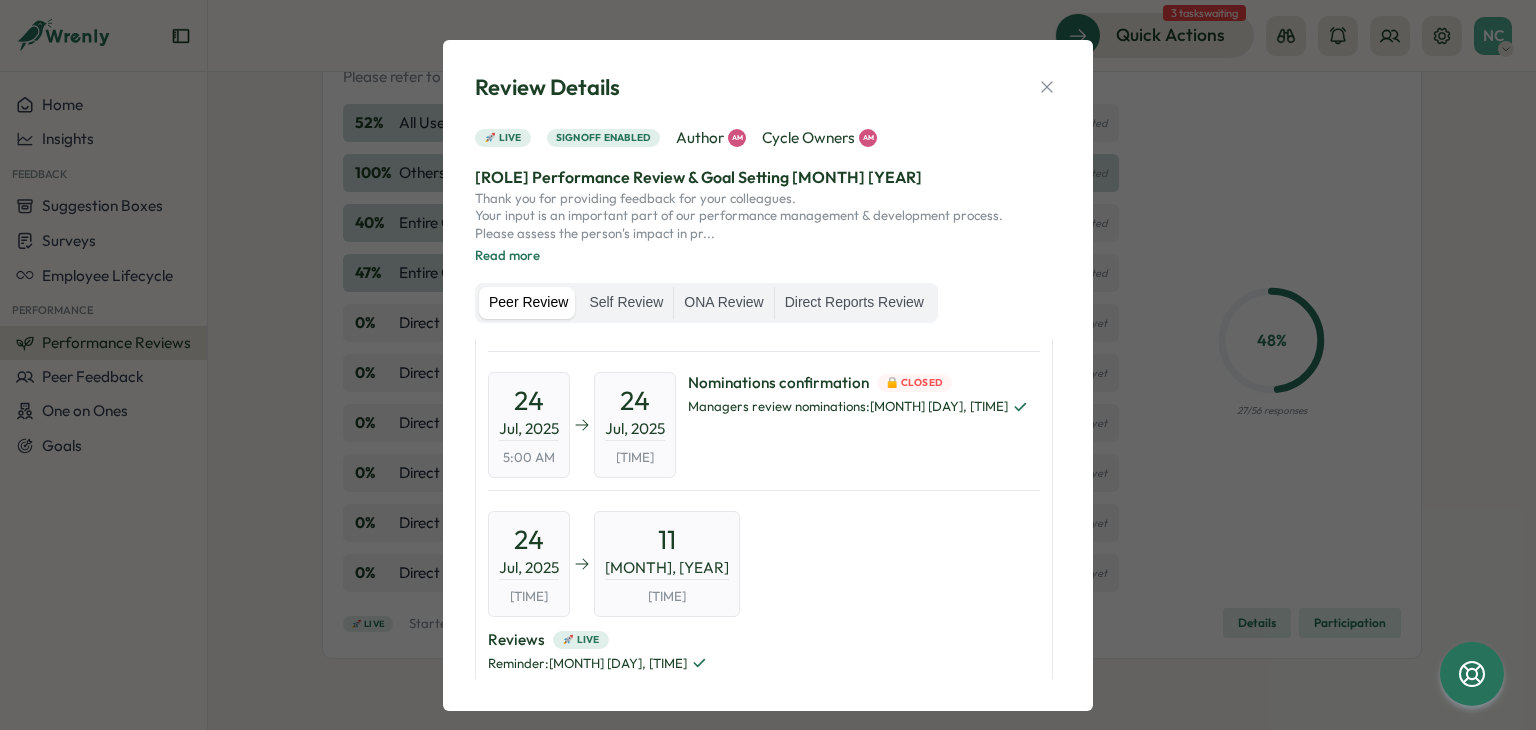 scroll, scrollTop: 200, scrollLeft: 0, axis: vertical 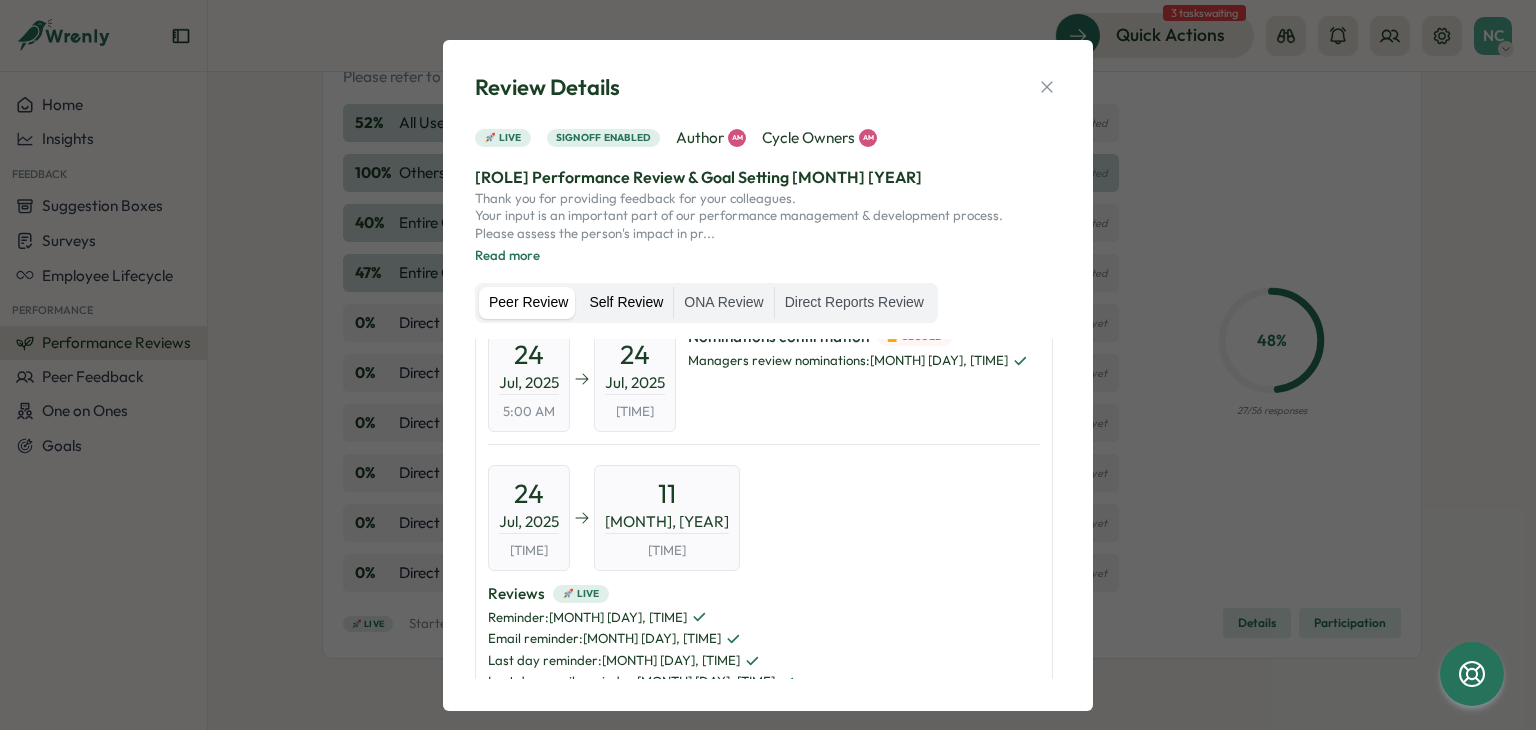 click on "Self Review" at bounding box center [626, 303] 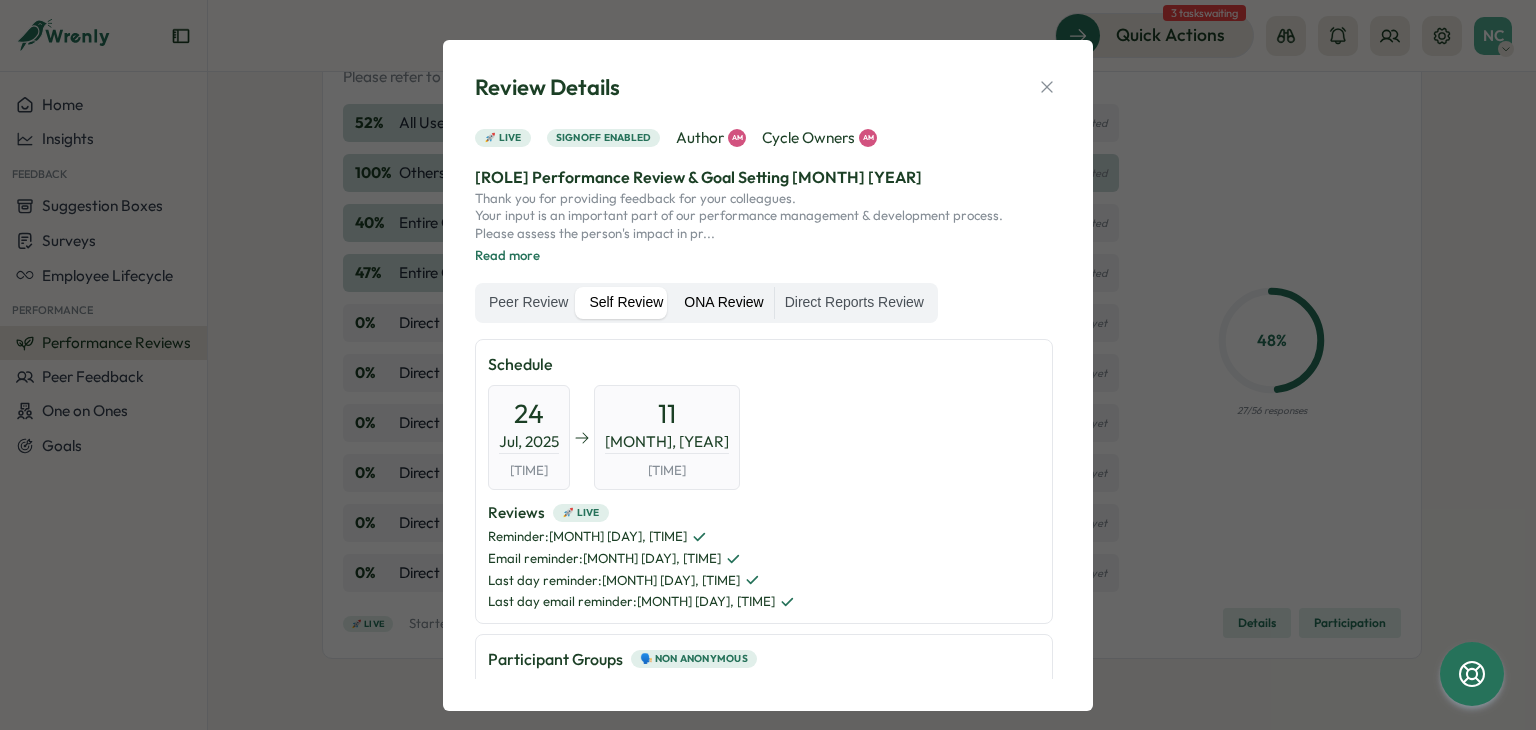 click on "ONA Review" at bounding box center (723, 303) 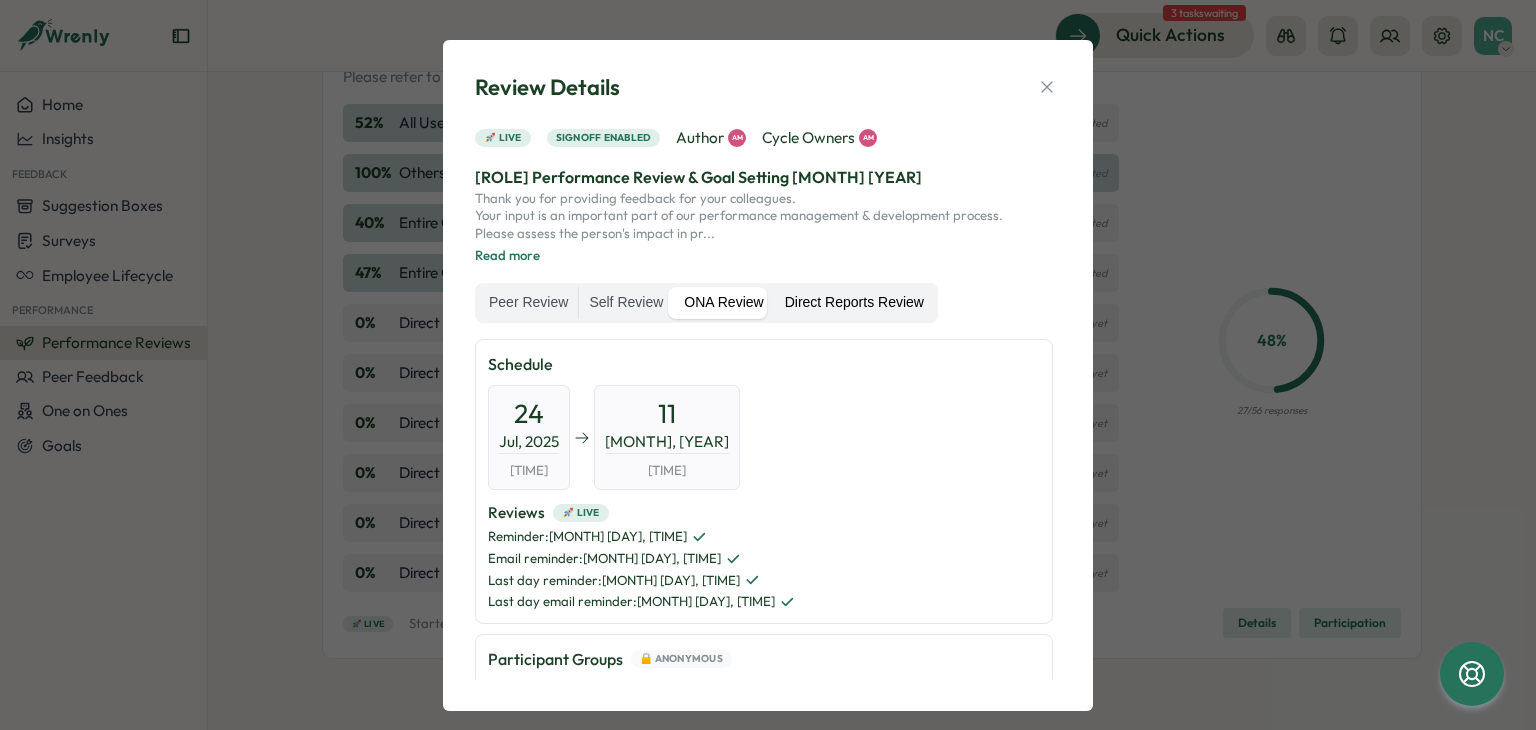 click on "Direct Reports Review" at bounding box center (854, 303) 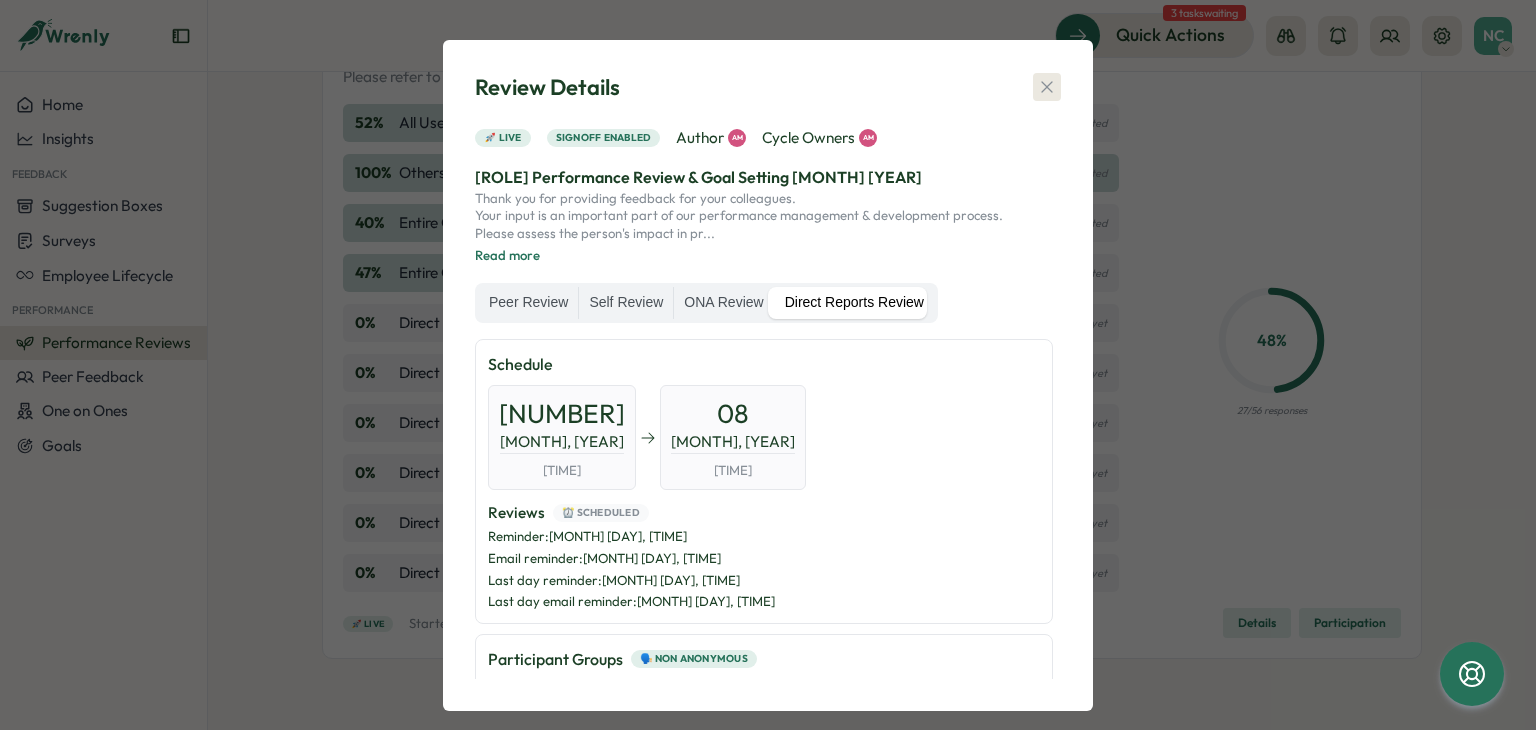 click 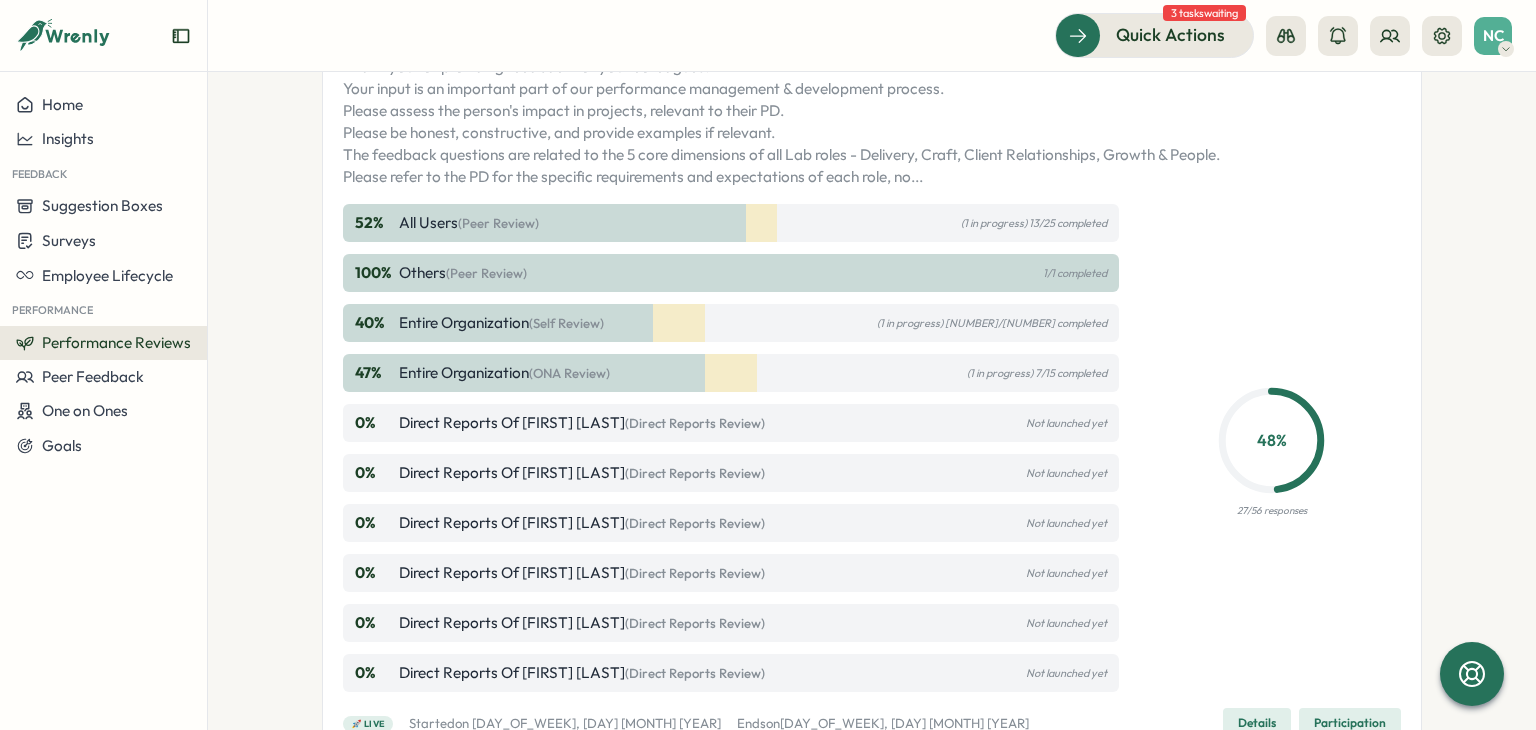 scroll, scrollTop: 1844, scrollLeft: 0, axis: vertical 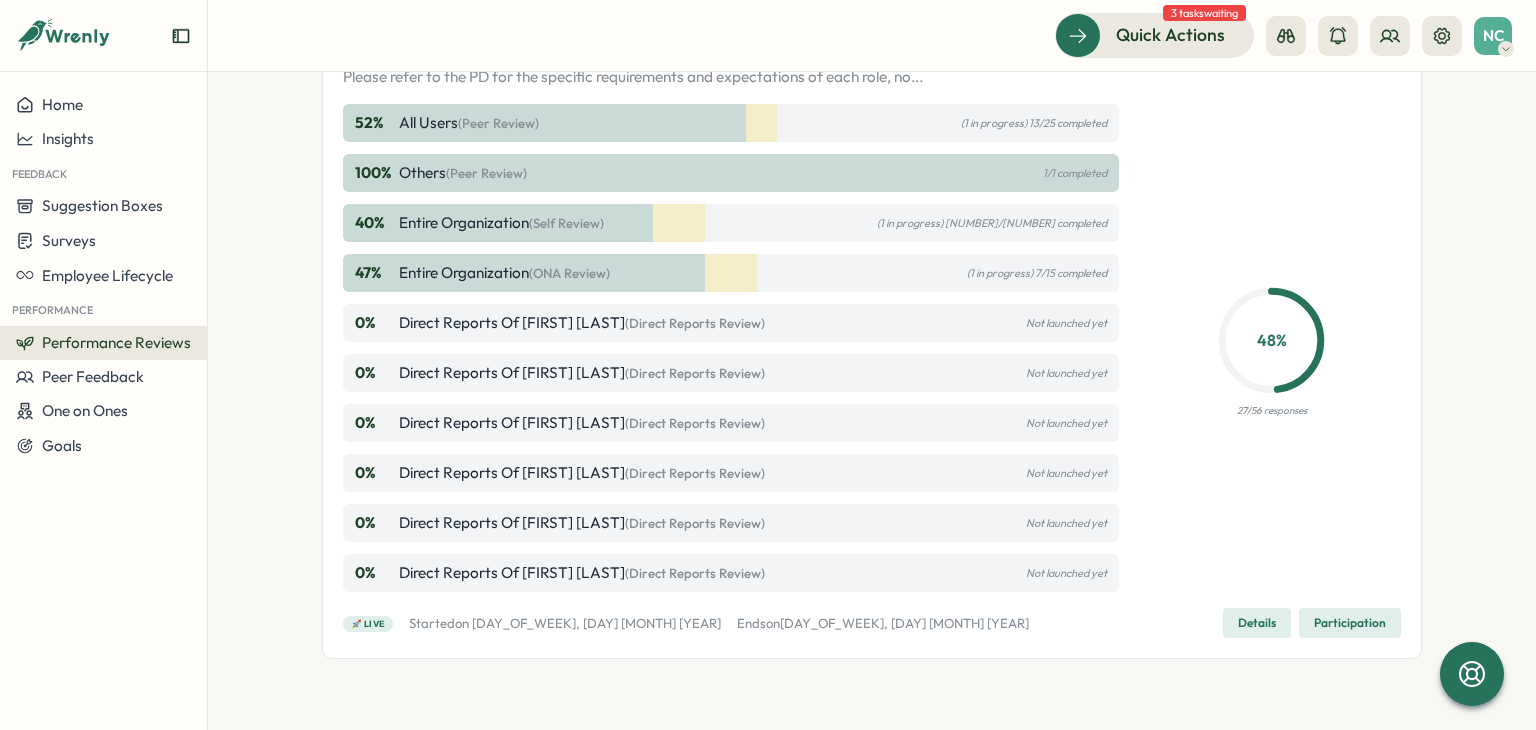 click on "Details" at bounding box center [1257, 623] 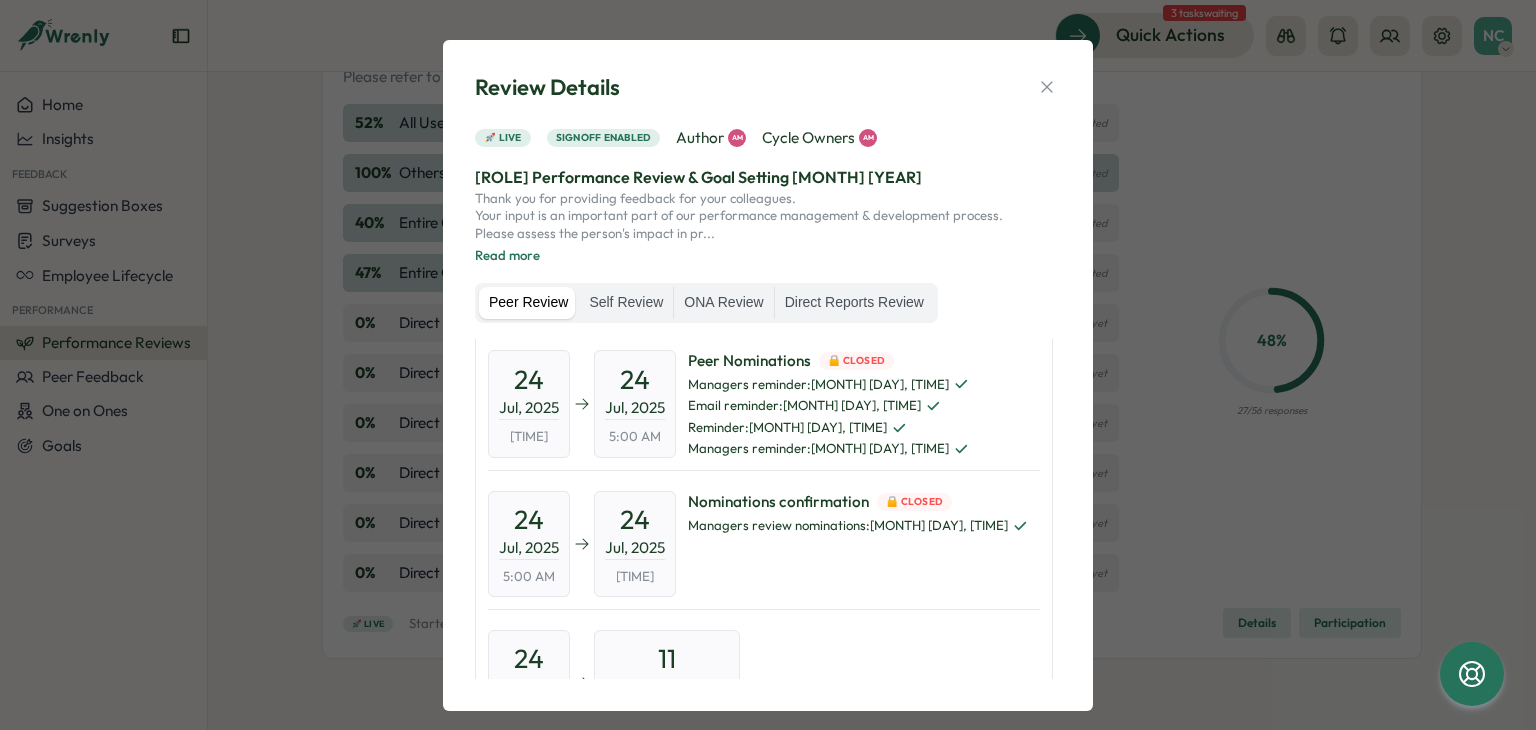 scroll, scrollTop: 0, scrollLeft: 0, axis: both 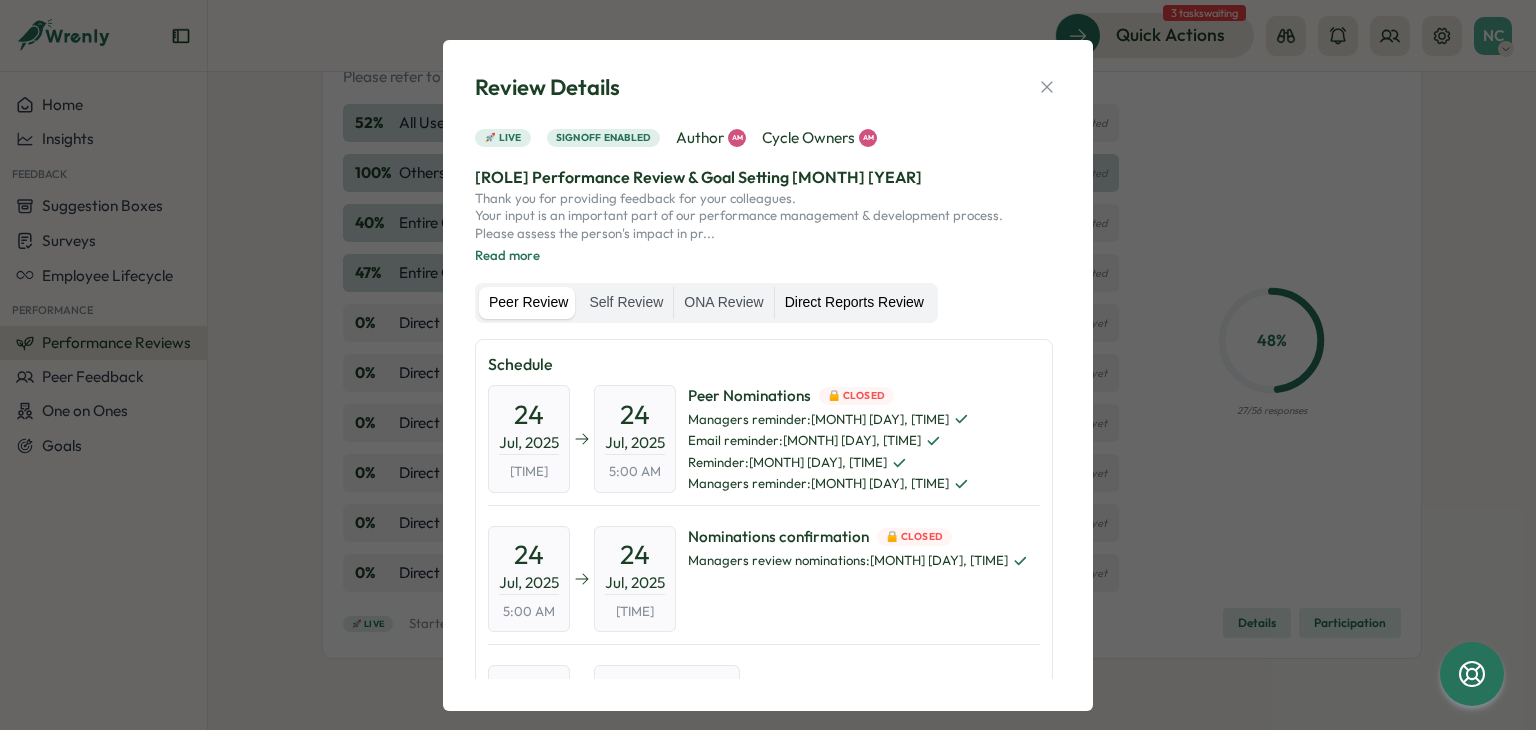 click on "Direct Reports Review" at bounding box center [854, 303] 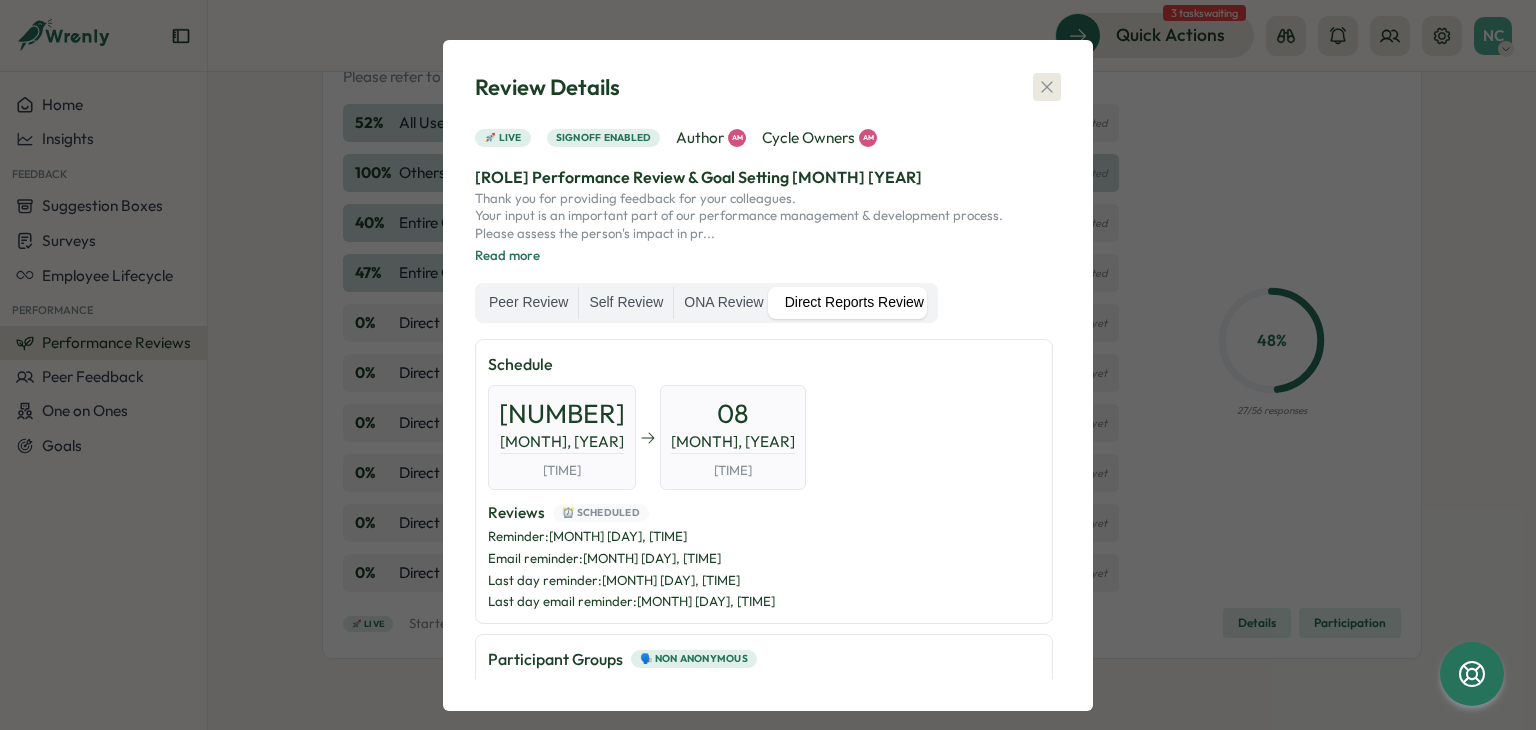 click at bounding box center [1047, 87] 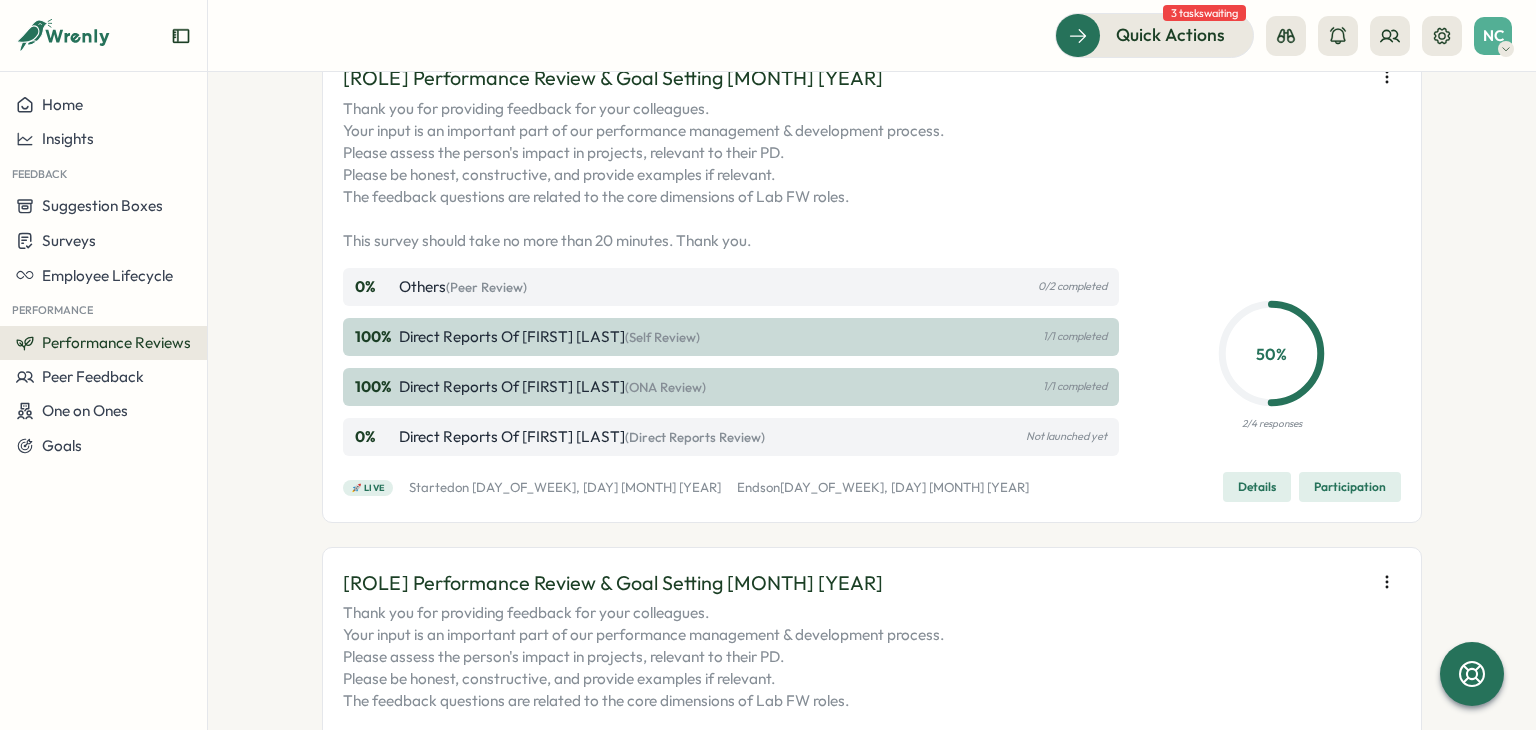 scroll, scrollTop: 644, scrollLeft: 0, axis: vertical 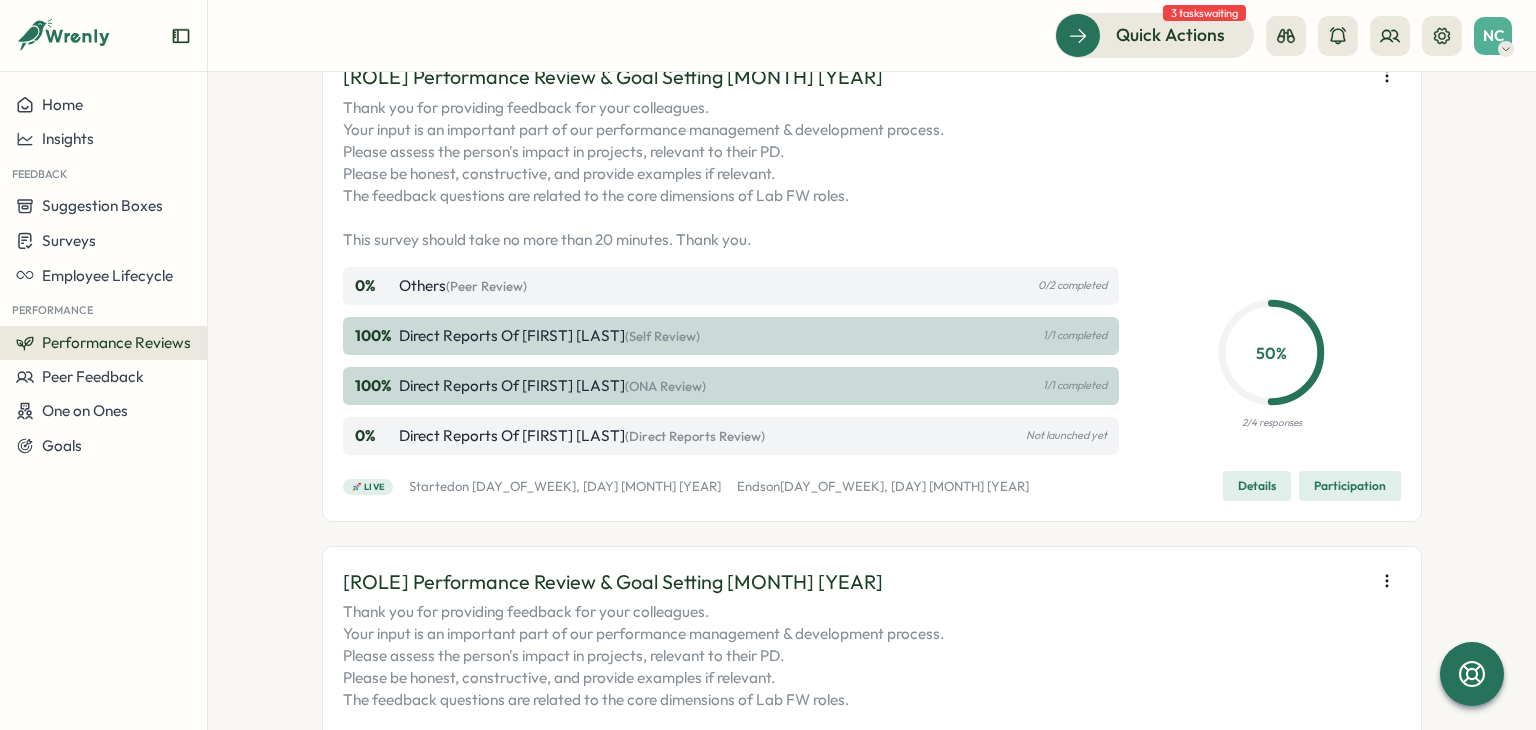 click on "Details" at bounding box center (1257, 486) 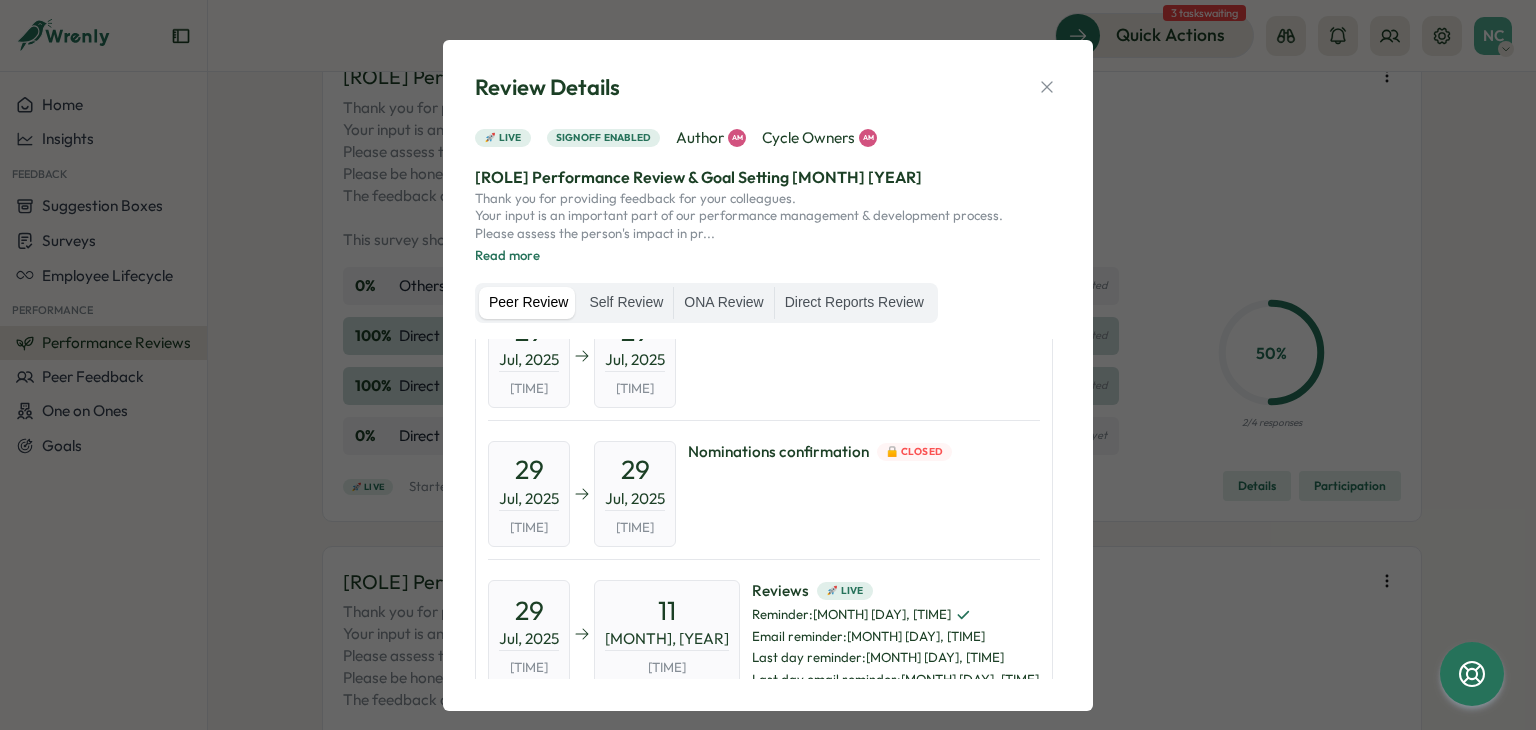 scroll, scrollTop: 200, scrollLeft: 0, axis: vertical 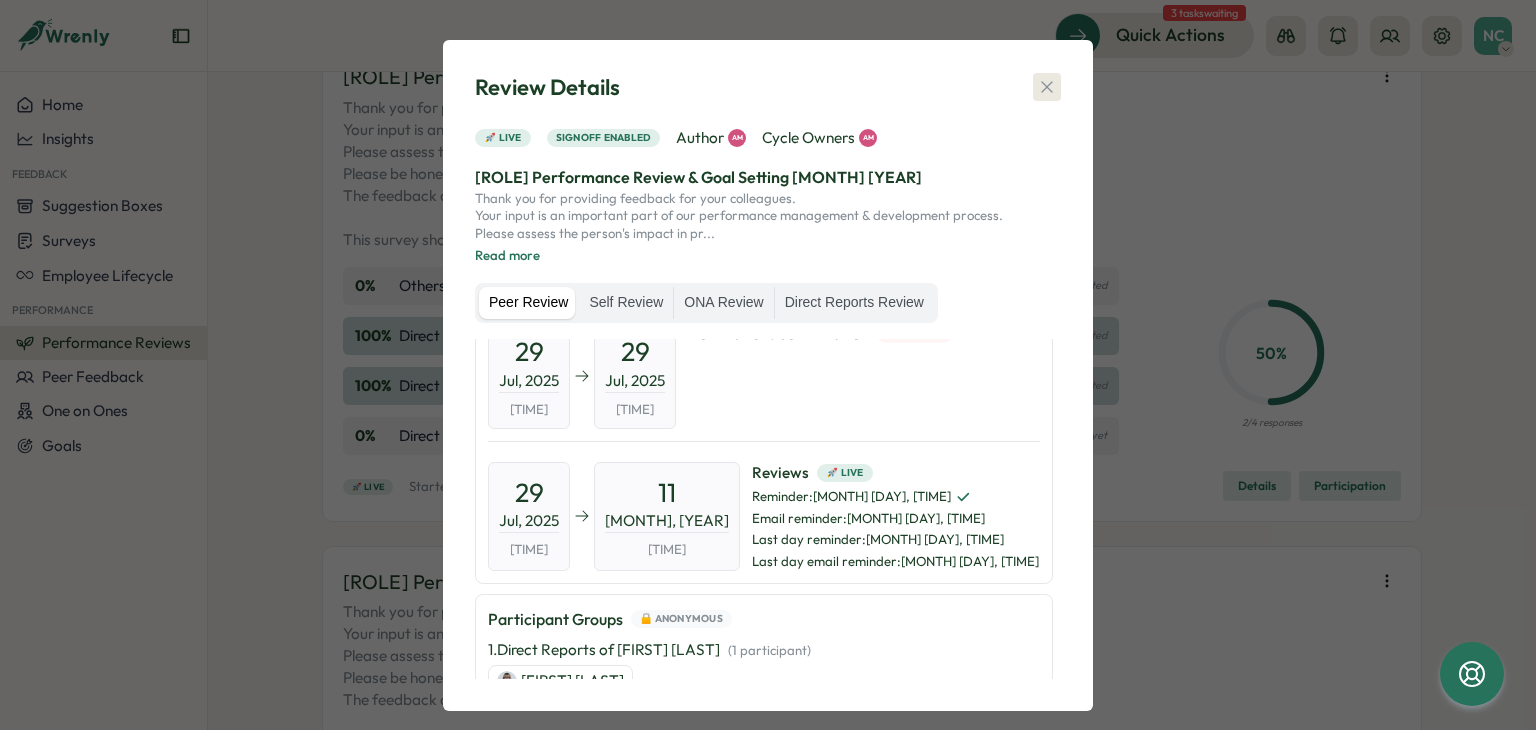 click 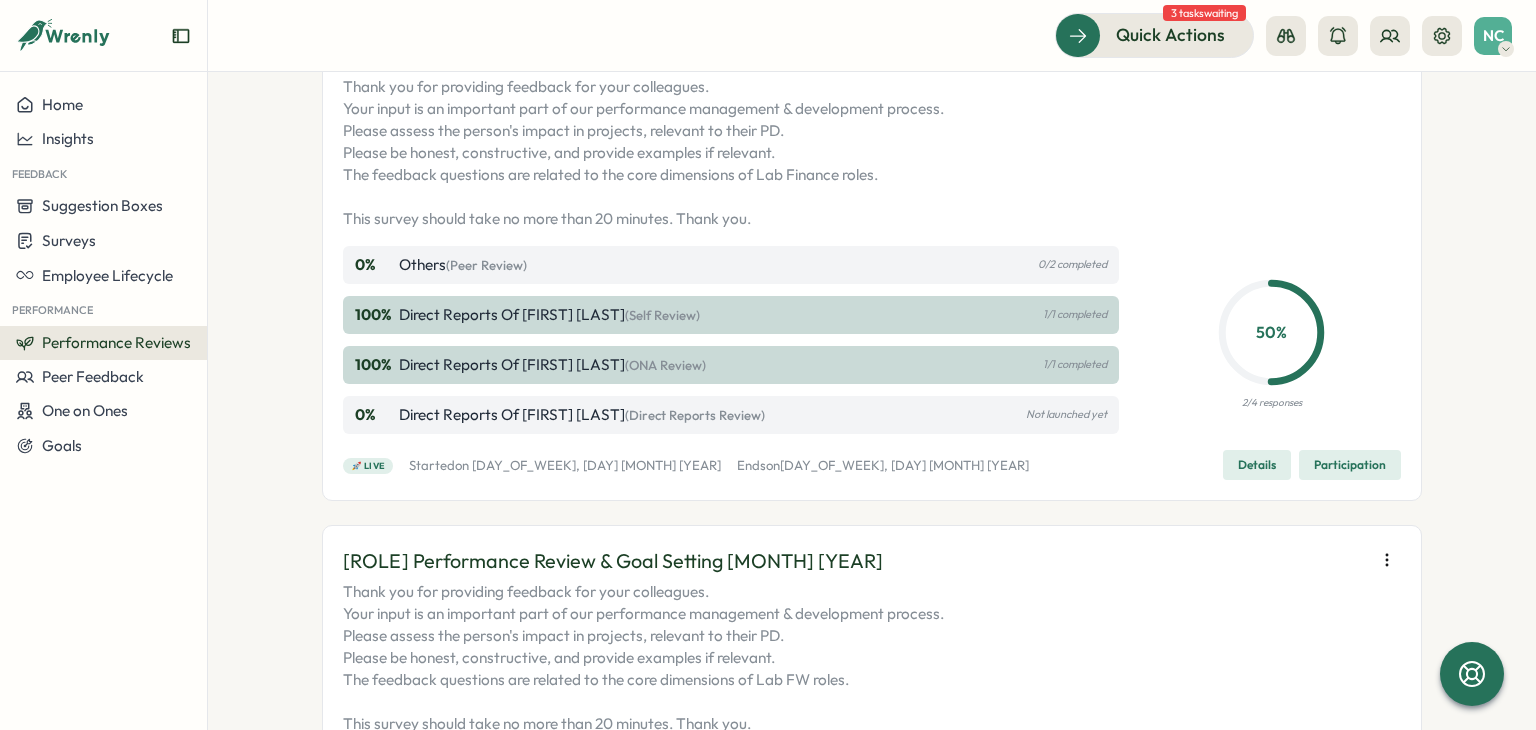 scroll, scrollTop: 44, scrollLeft: 0, axis: vertical 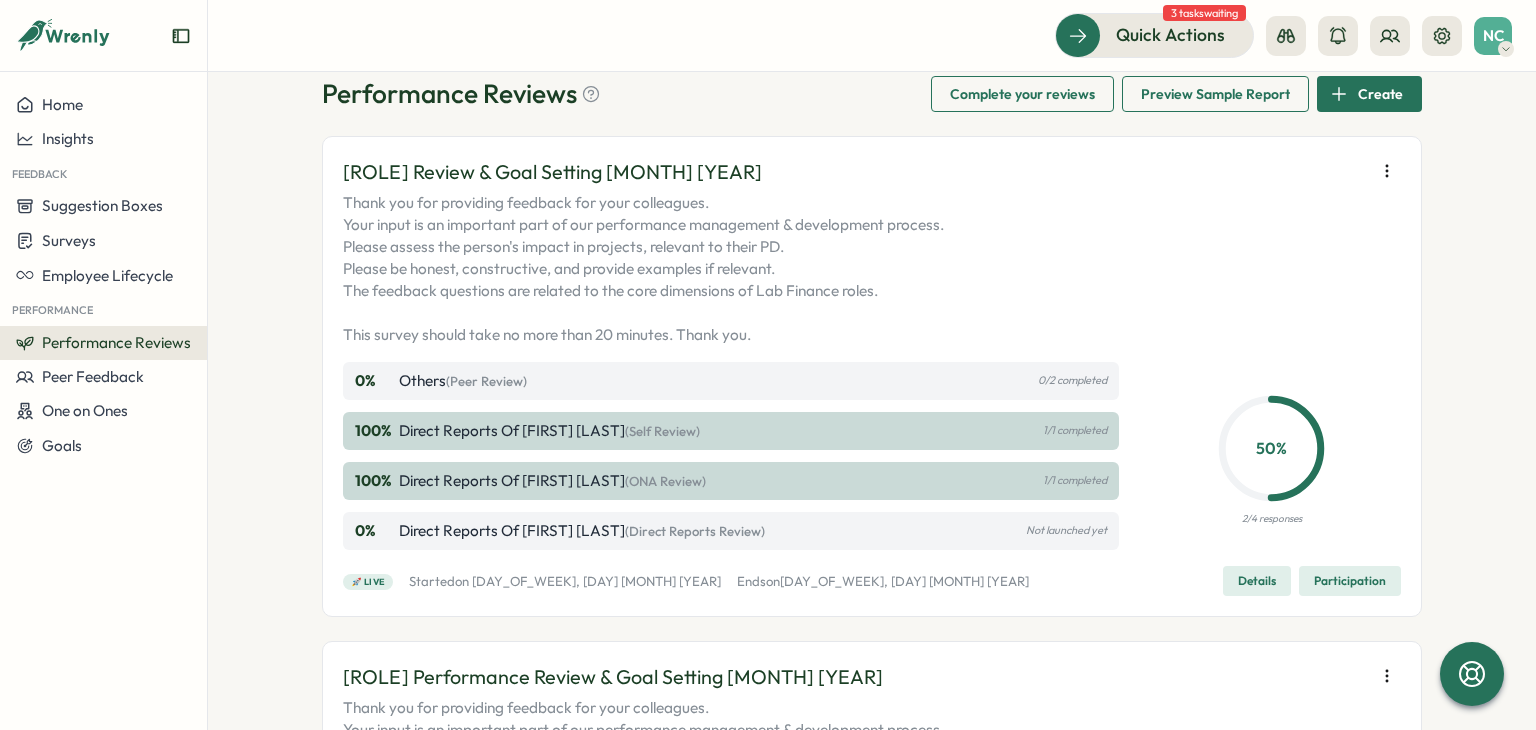 click on "Details" at bounding box center (1257, 581) 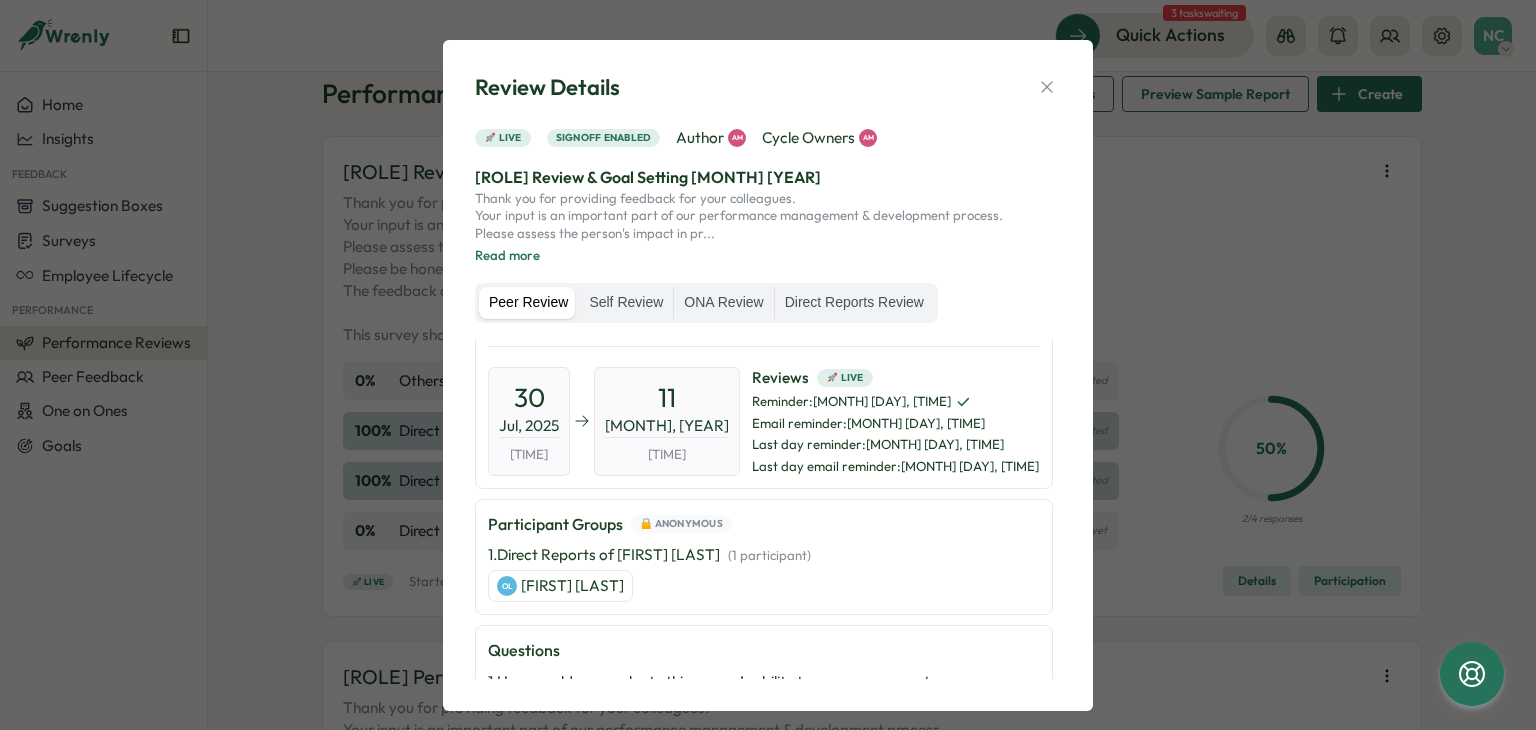 scroll, scrollTop: 300, scrollLeft: 0, axis: vertical 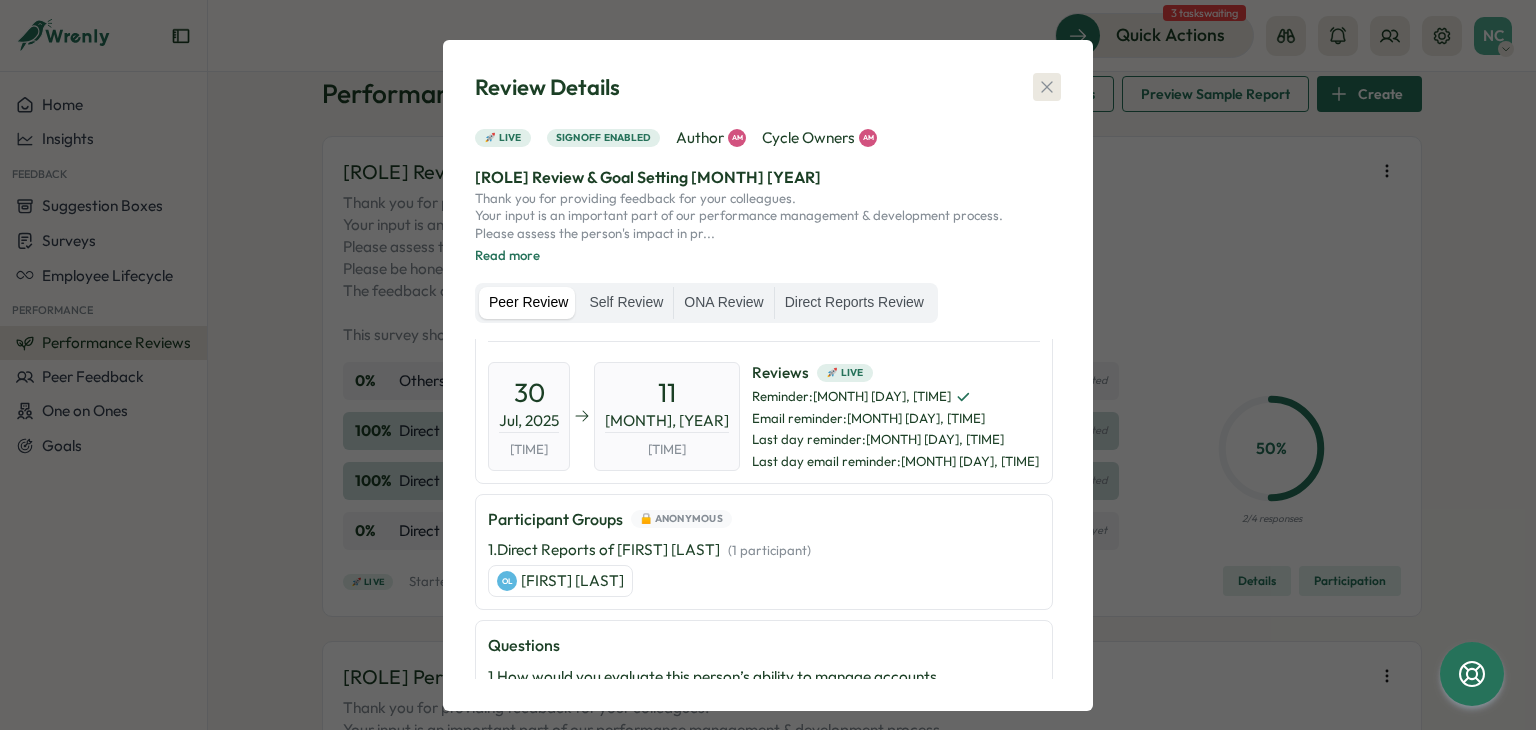 click 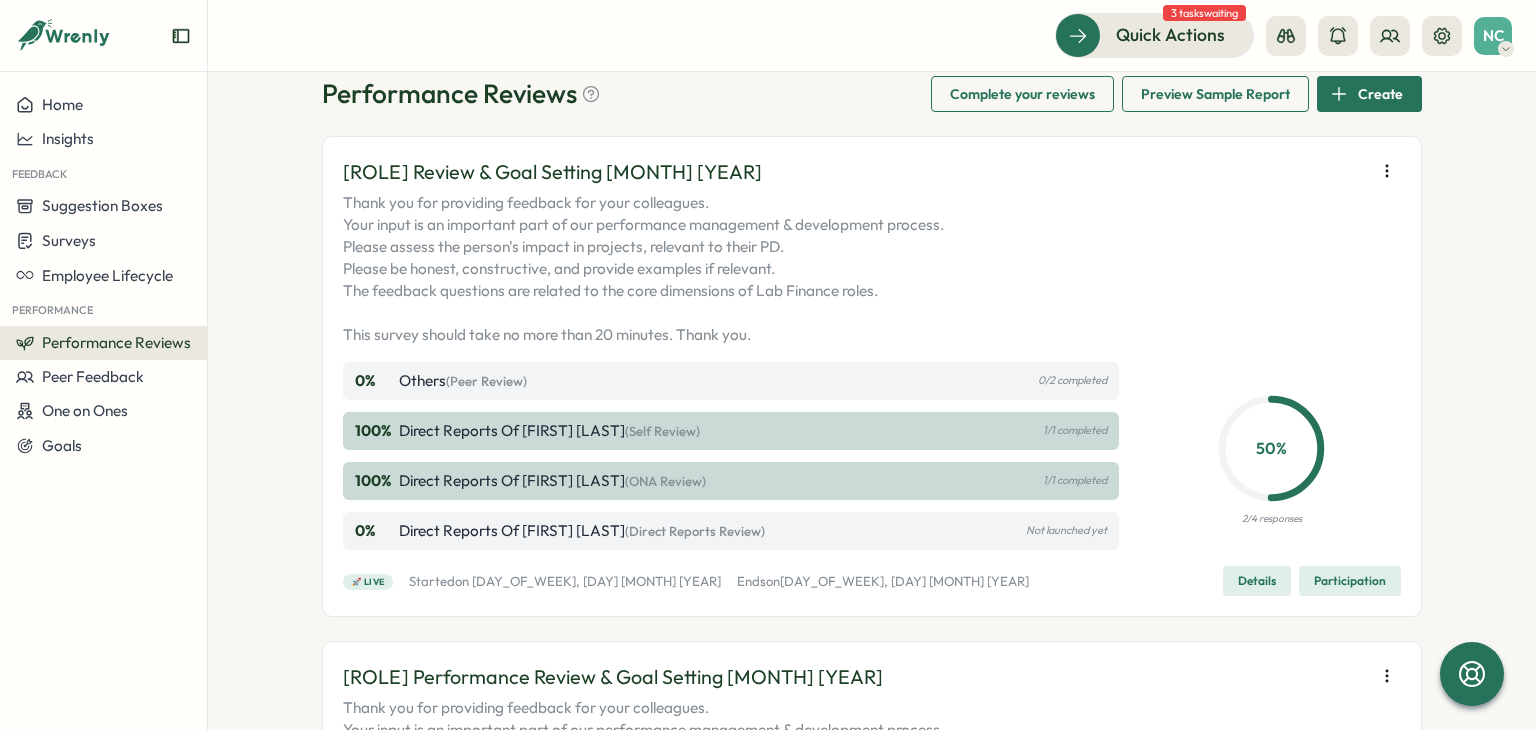 scroll, scrollTop: 0, scrollLeft: 0, axis: both 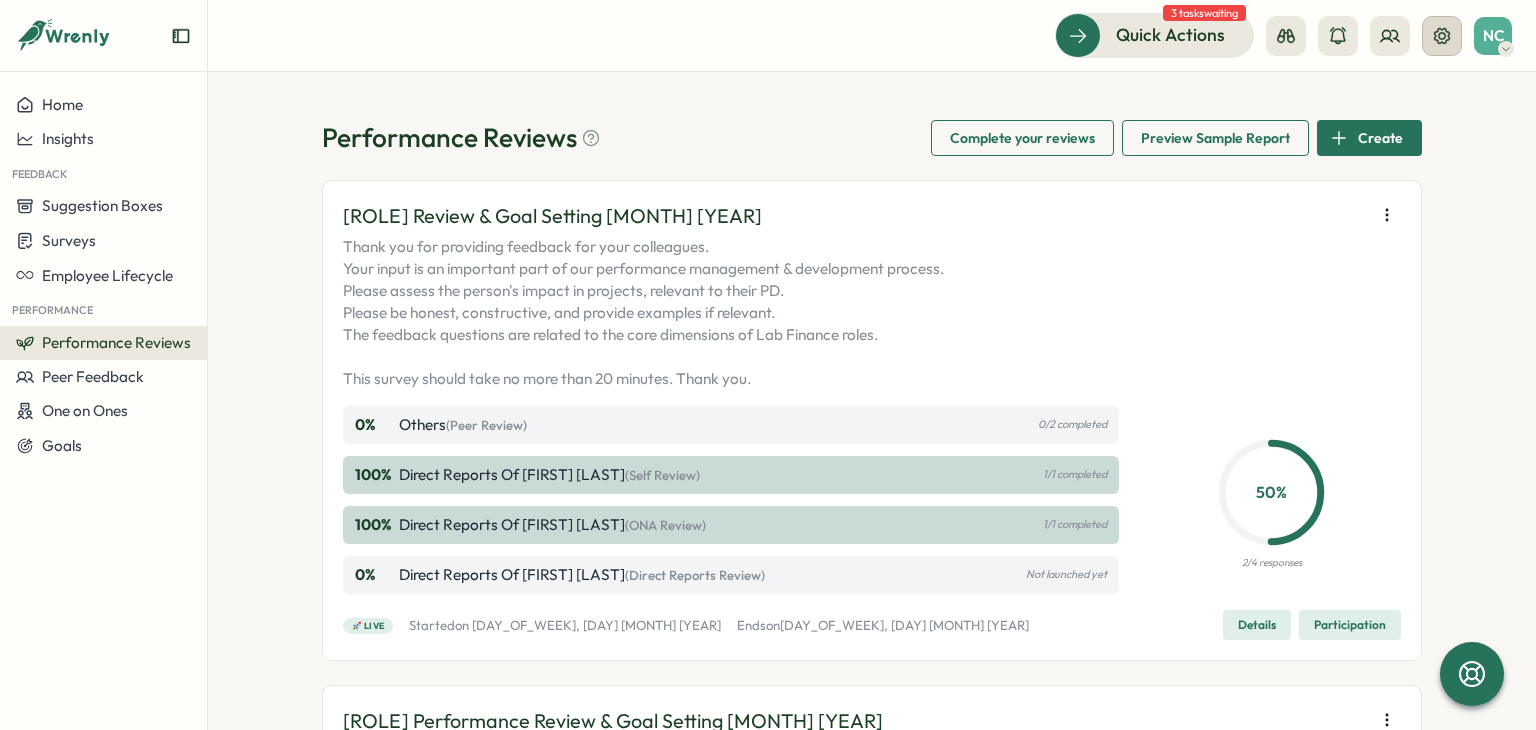 click 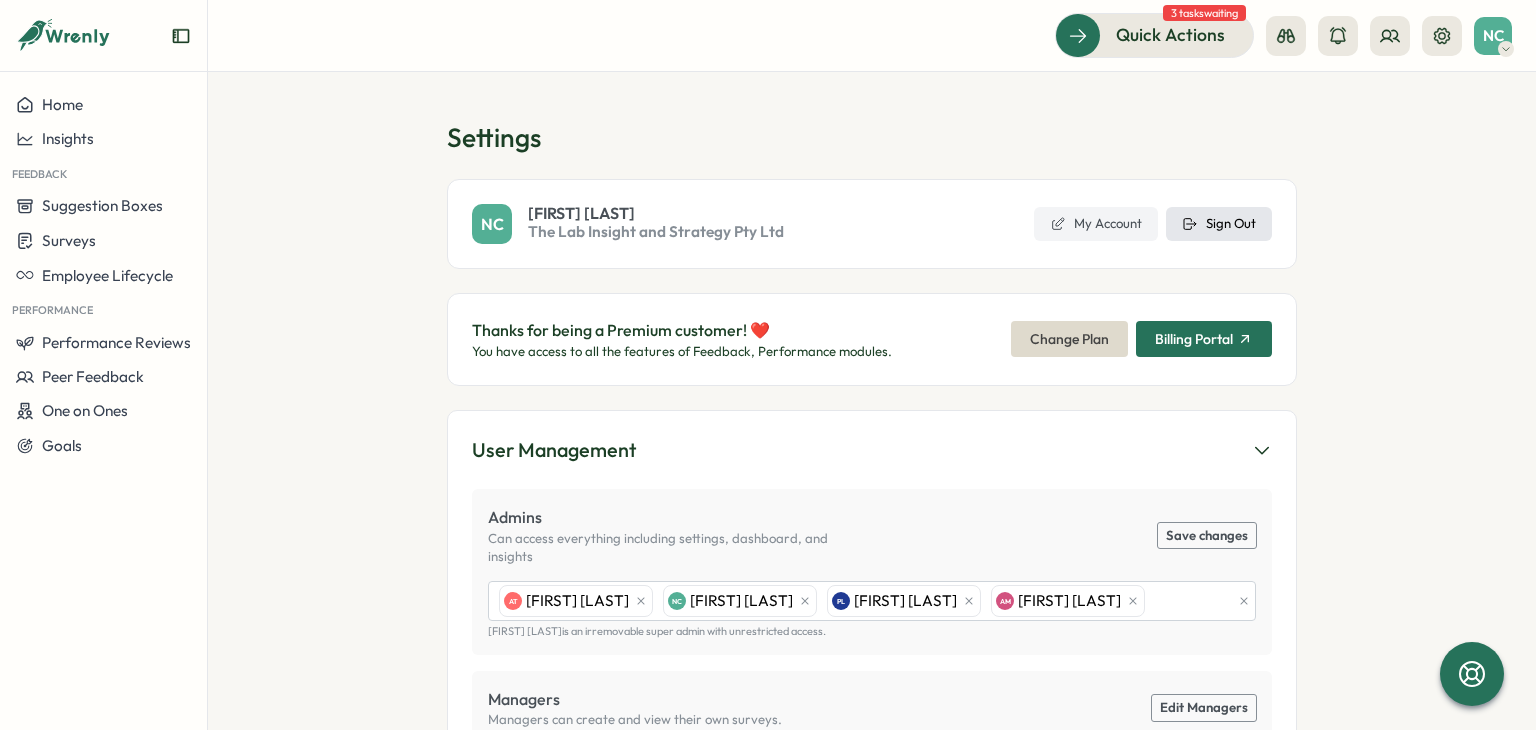 click on "Sign Out" at bounding box center [1231, 224] 